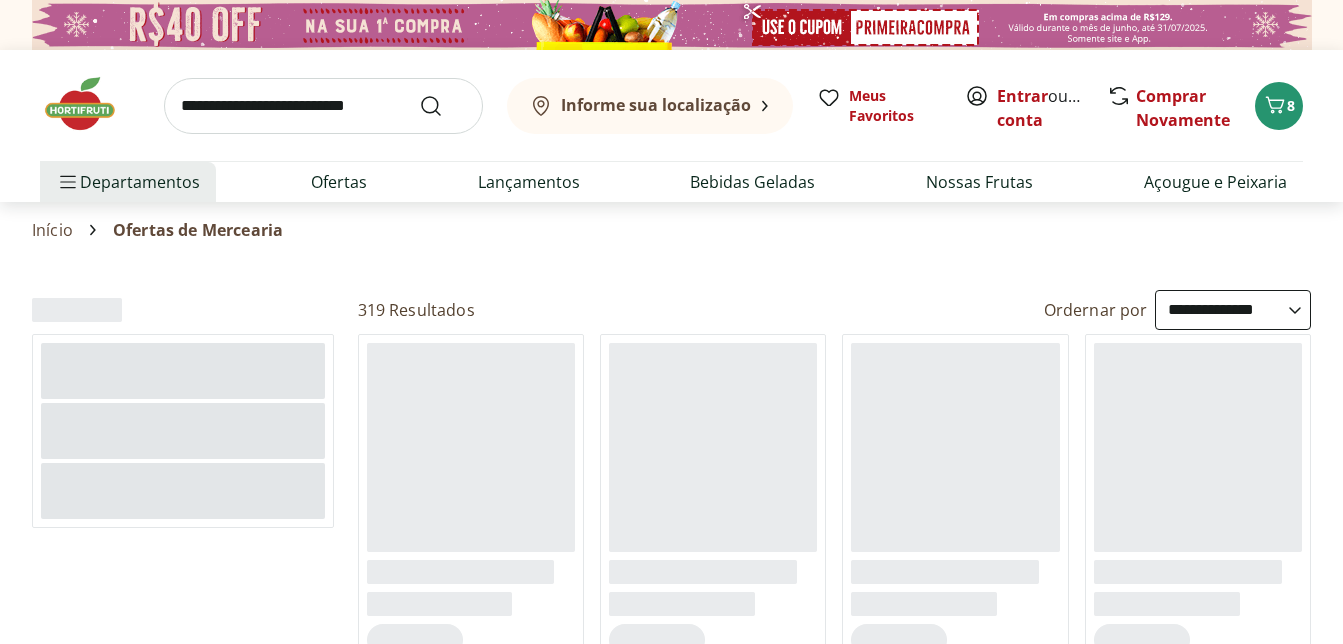 select on "**********" 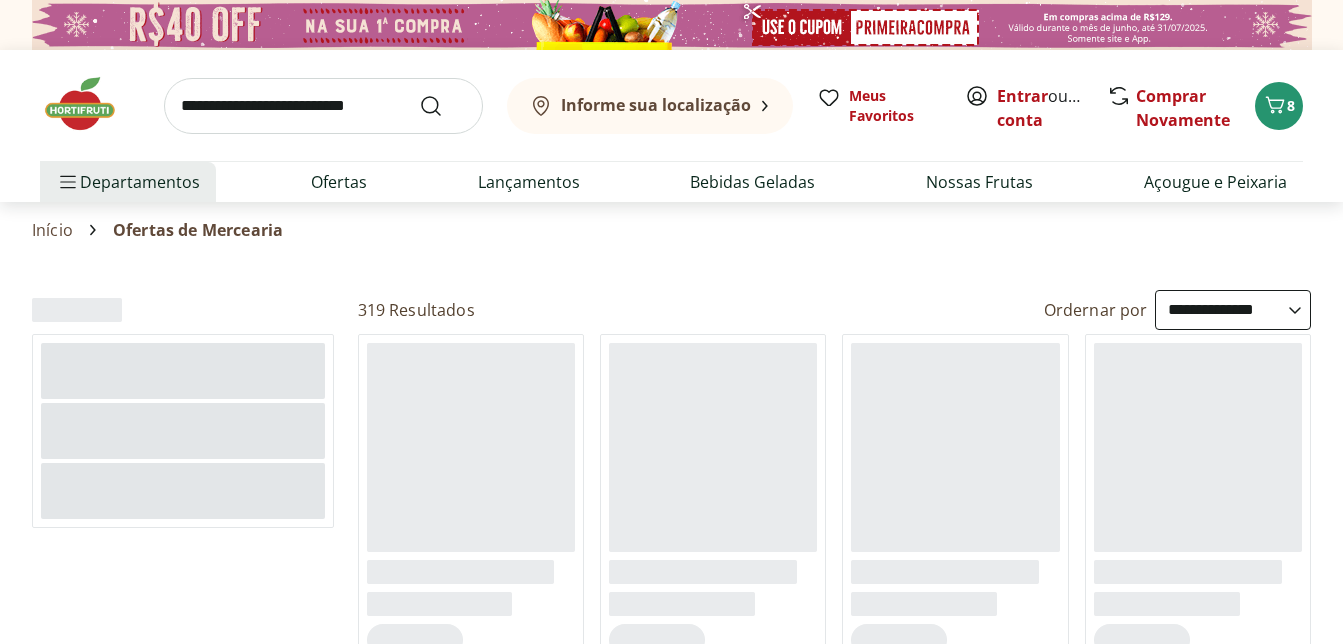 scroll, scrollTop: 0, scrollLeft: 0, axis: both 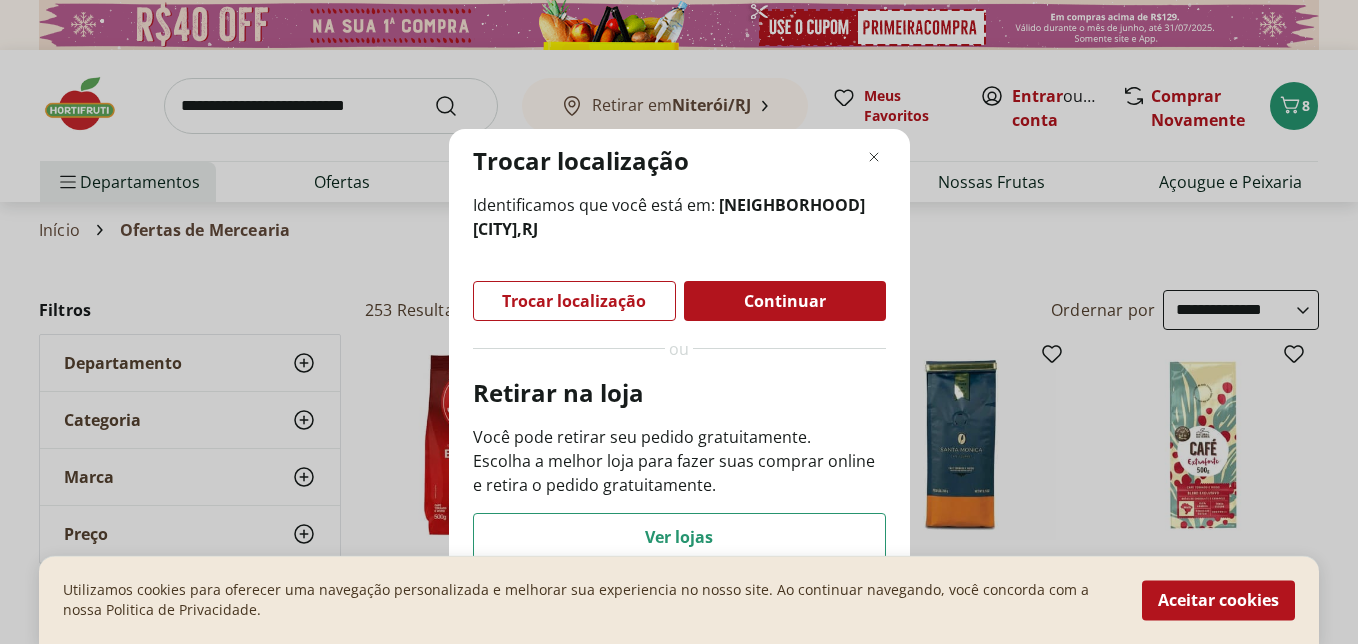 click on "Continuar" at bounding box center (785, 301) 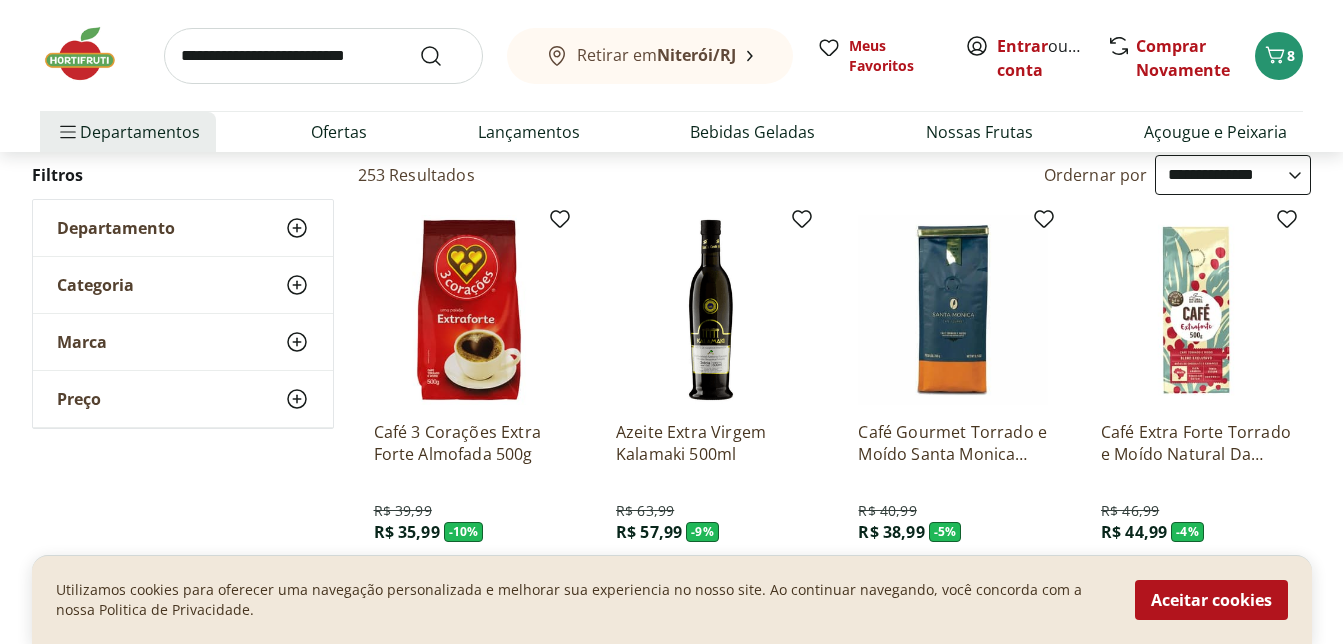 scroll, scrollTop: 0, scrollLeft: 0, axis: both 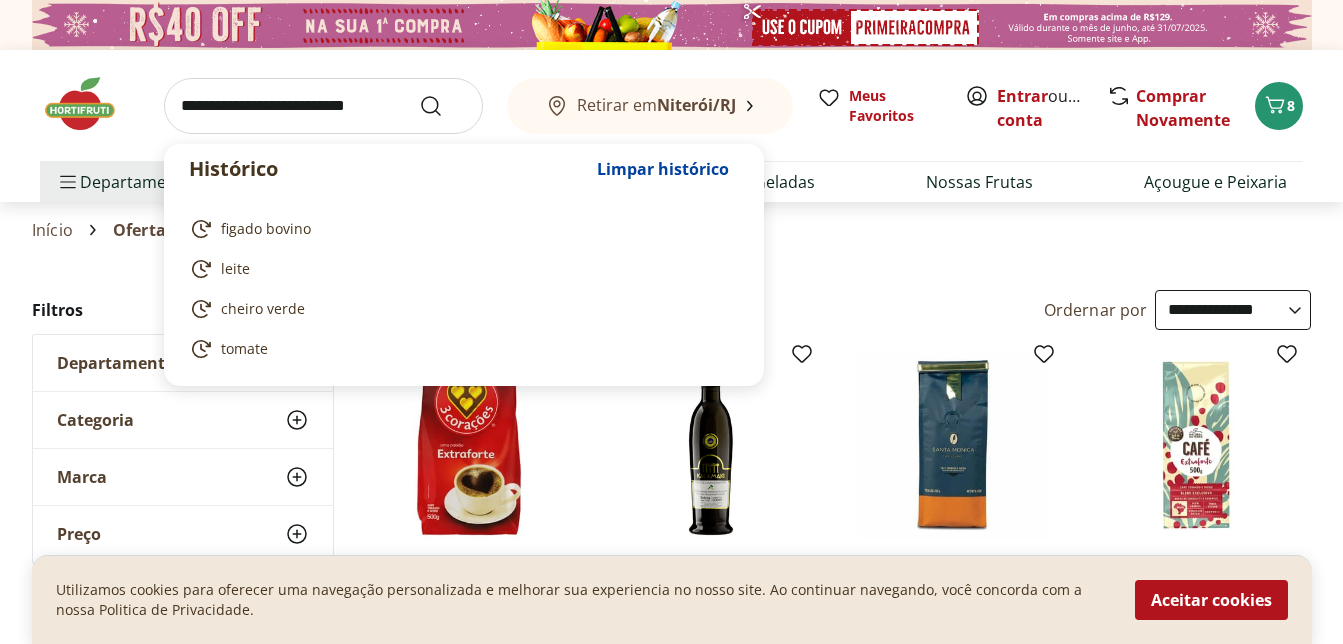 click at bounding box center (323, 106) 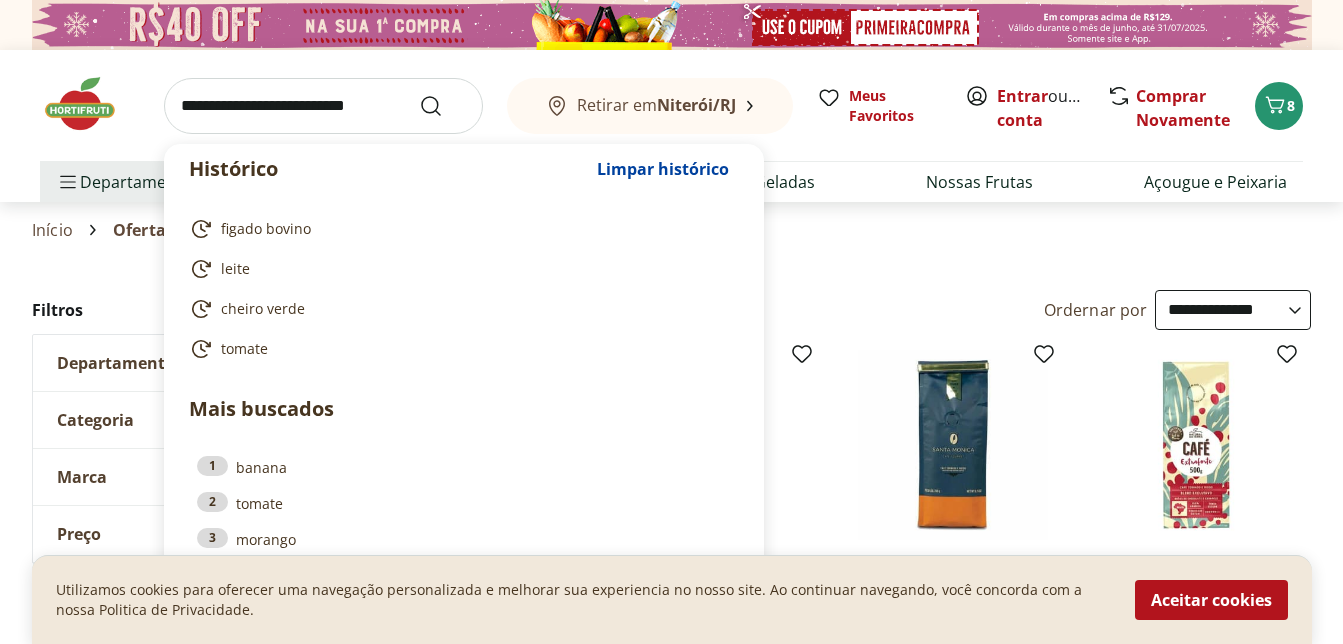 type on "*" 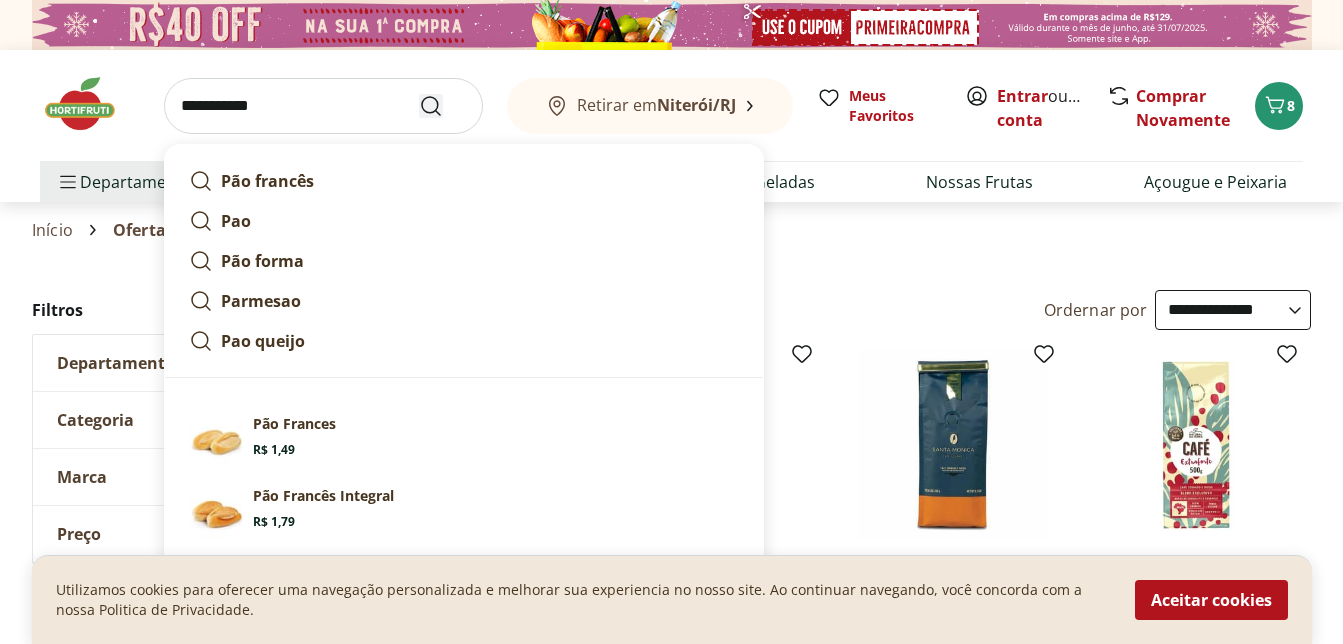type on "**********" 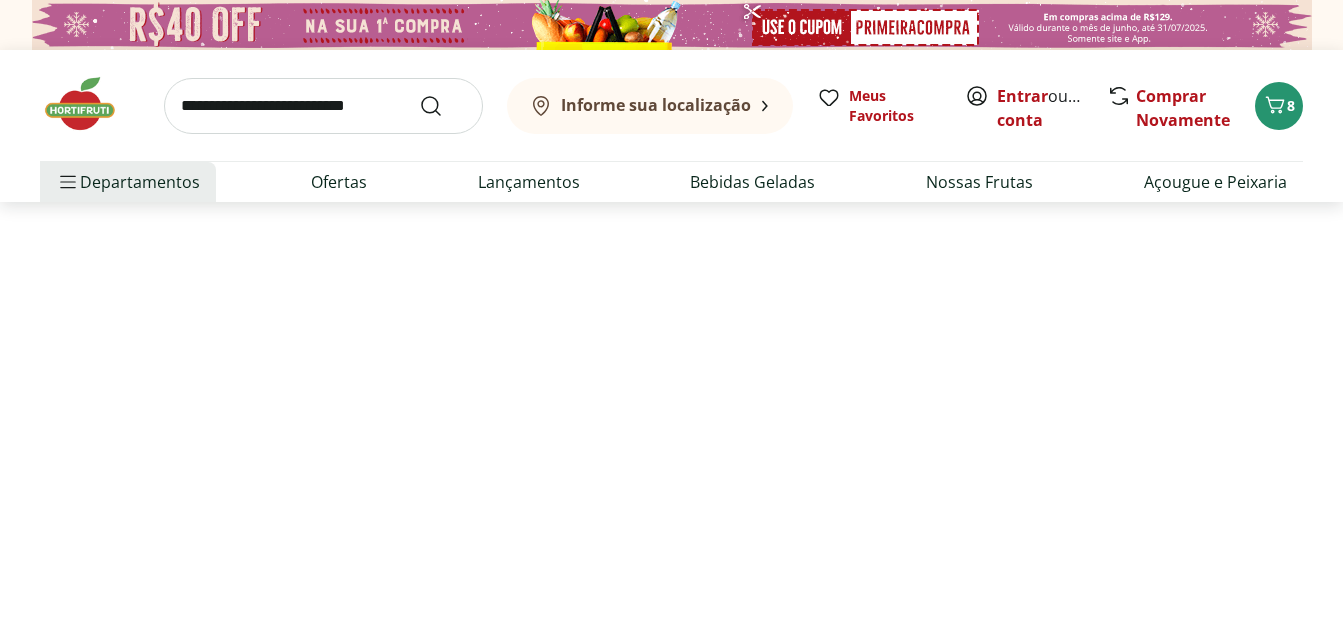 select on "**********" 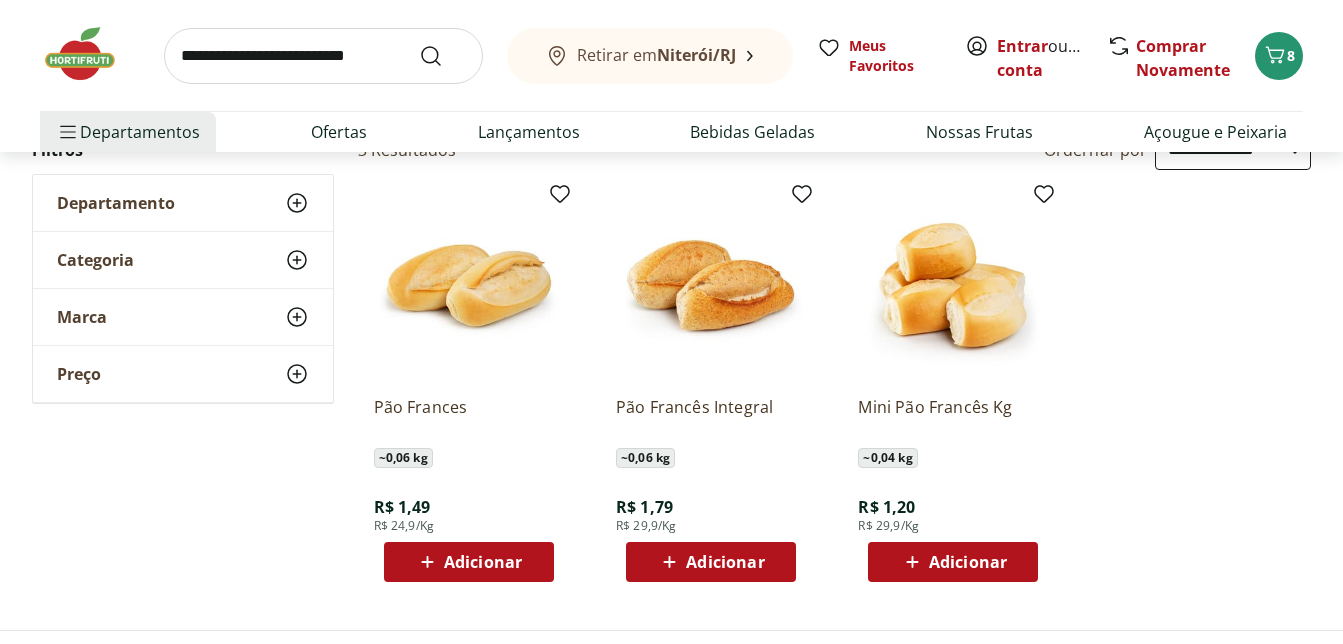 scroll, scrollTop: 300, scrollLeft: 0, axis: vertical 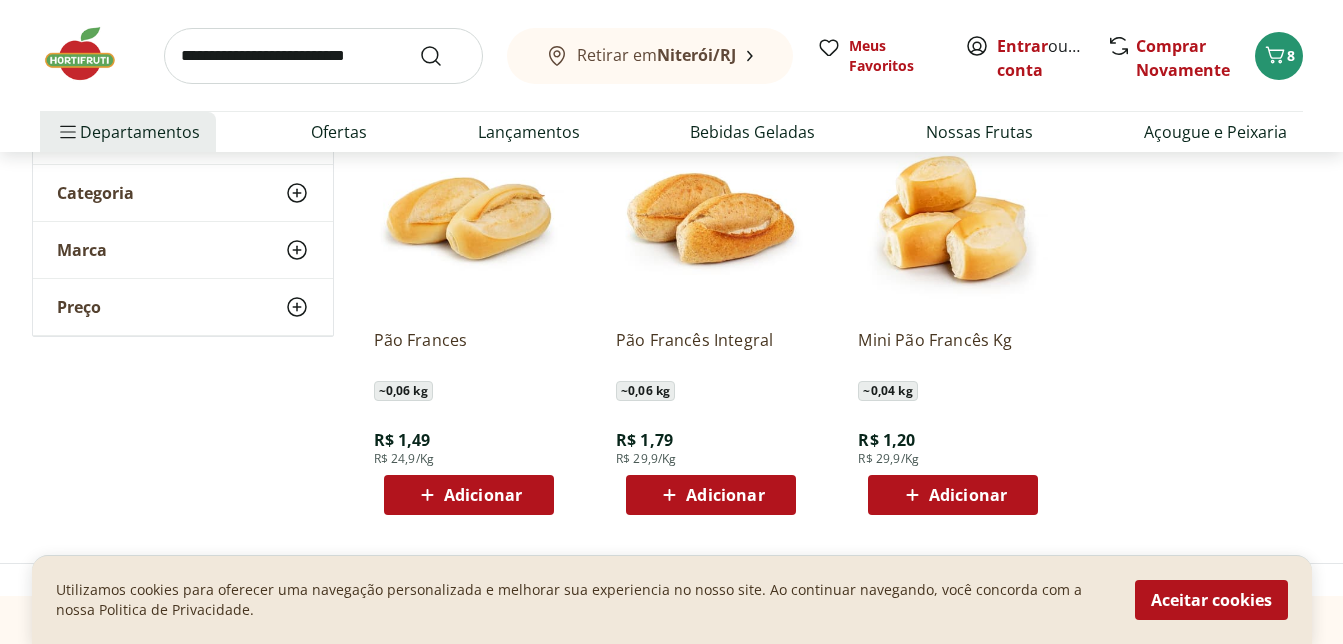 click on "Adicionar" at bounding box center [483, 495] 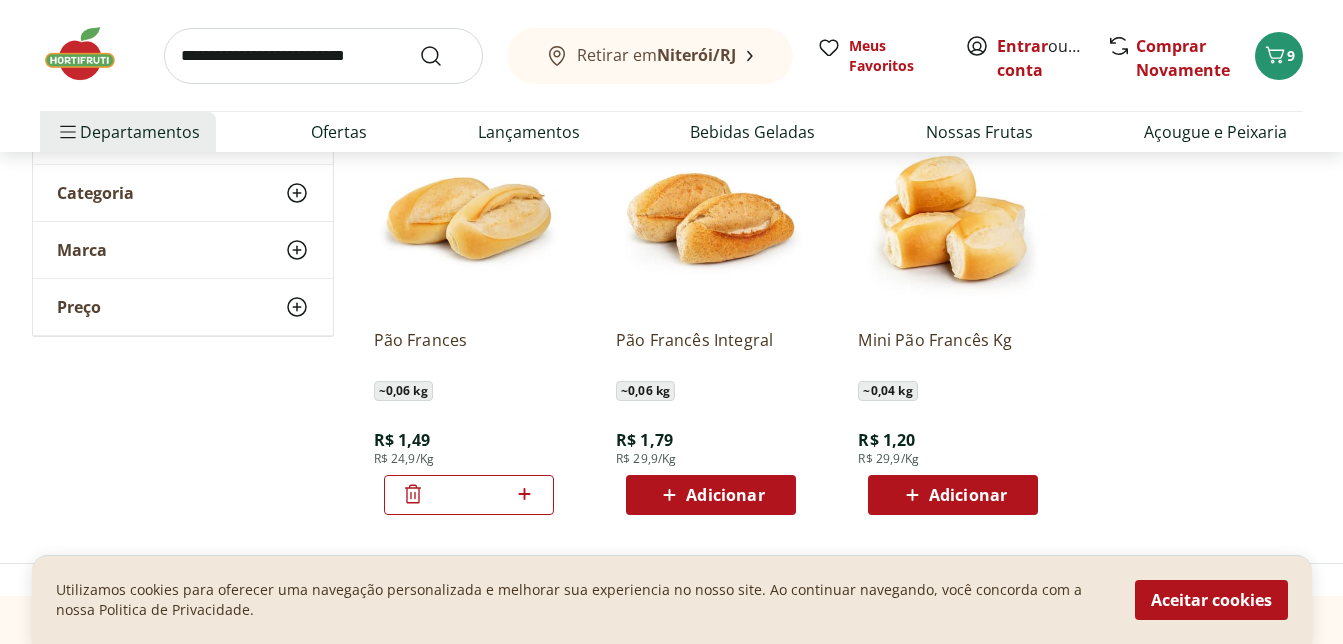 click 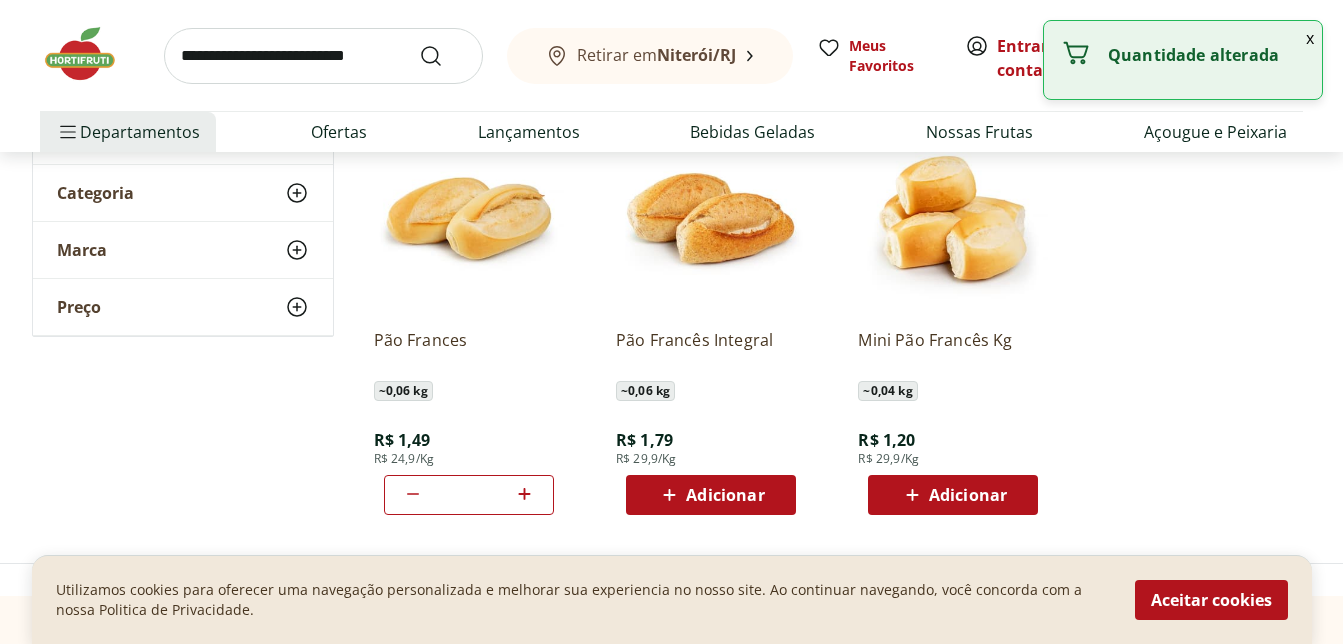click 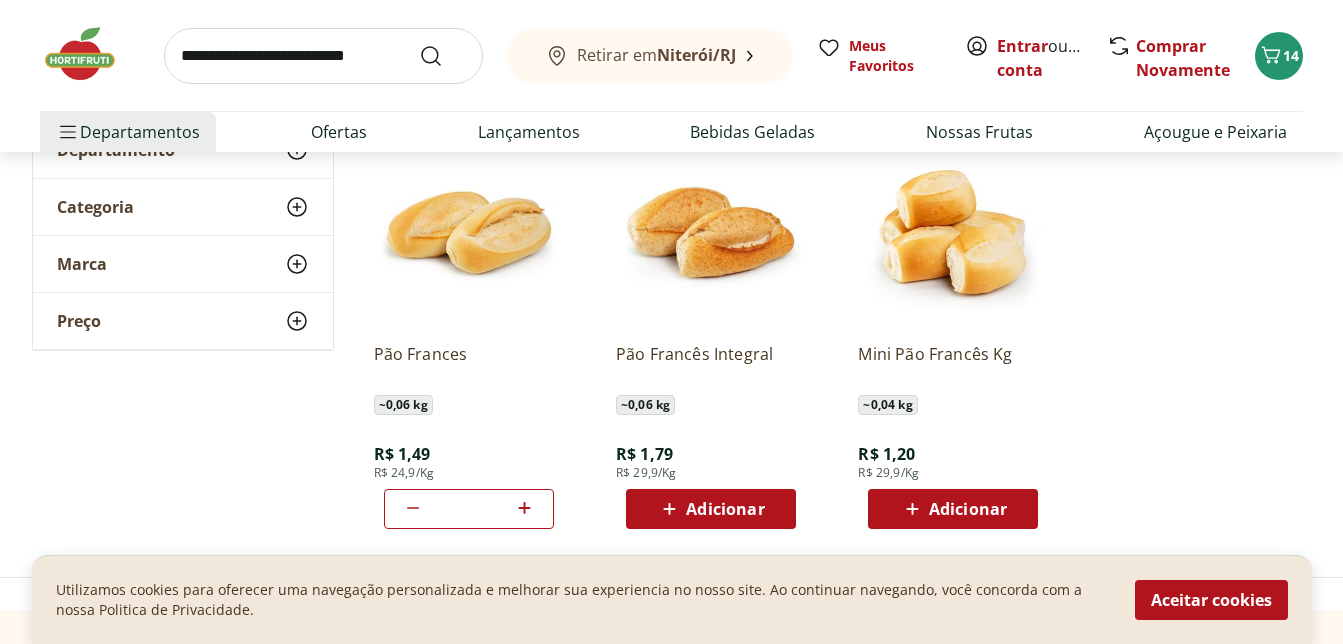 scroll, scrollTop: 300, scrollLeft: 0, axis: vertical 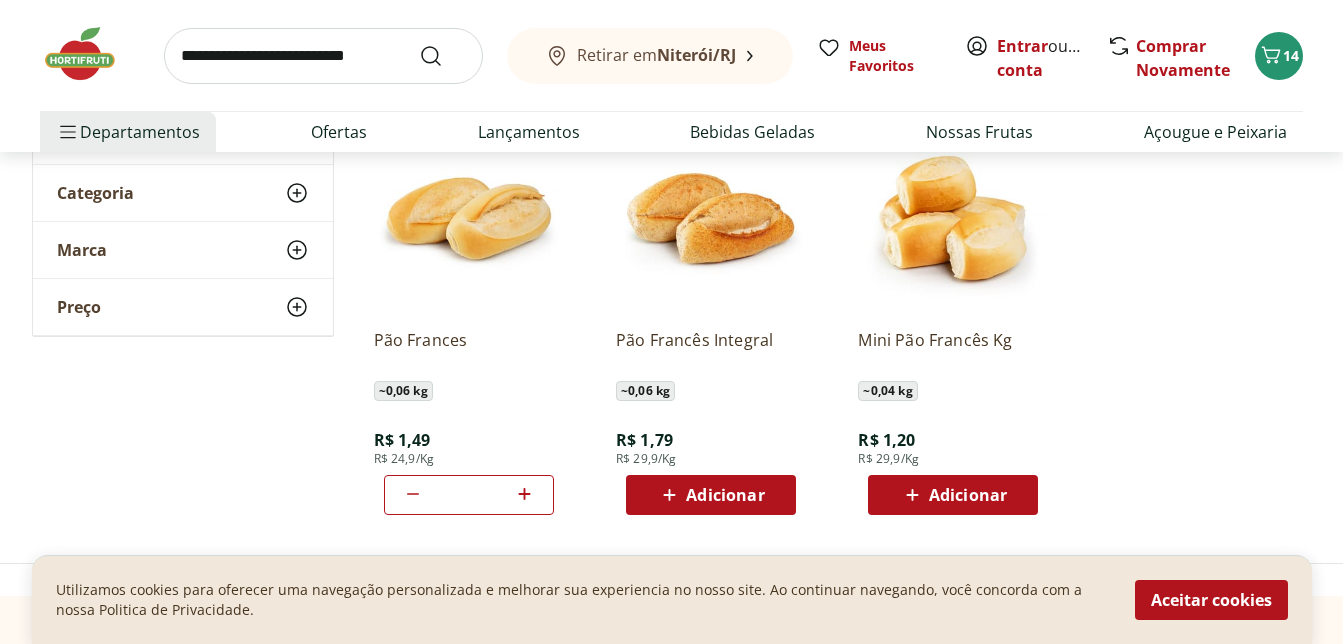 click on "**********" at bounding box center (671, 276) 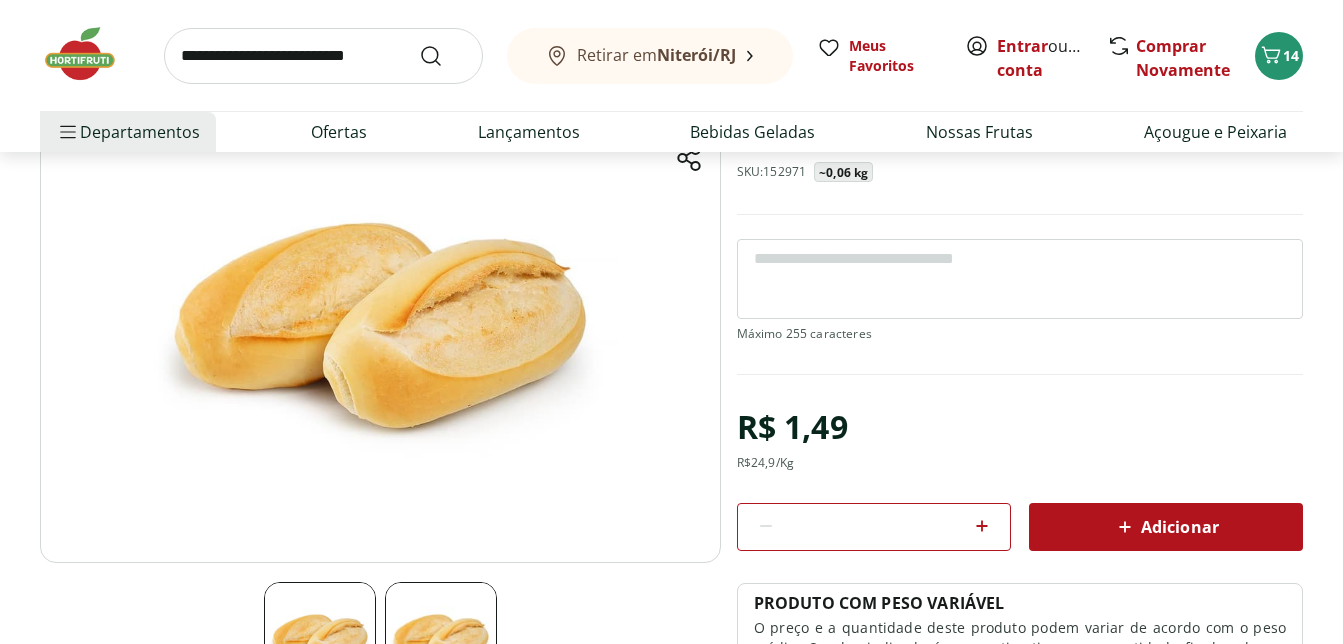 scroll, scrollTop: 200, scrollLeft: 0, axis: vertical 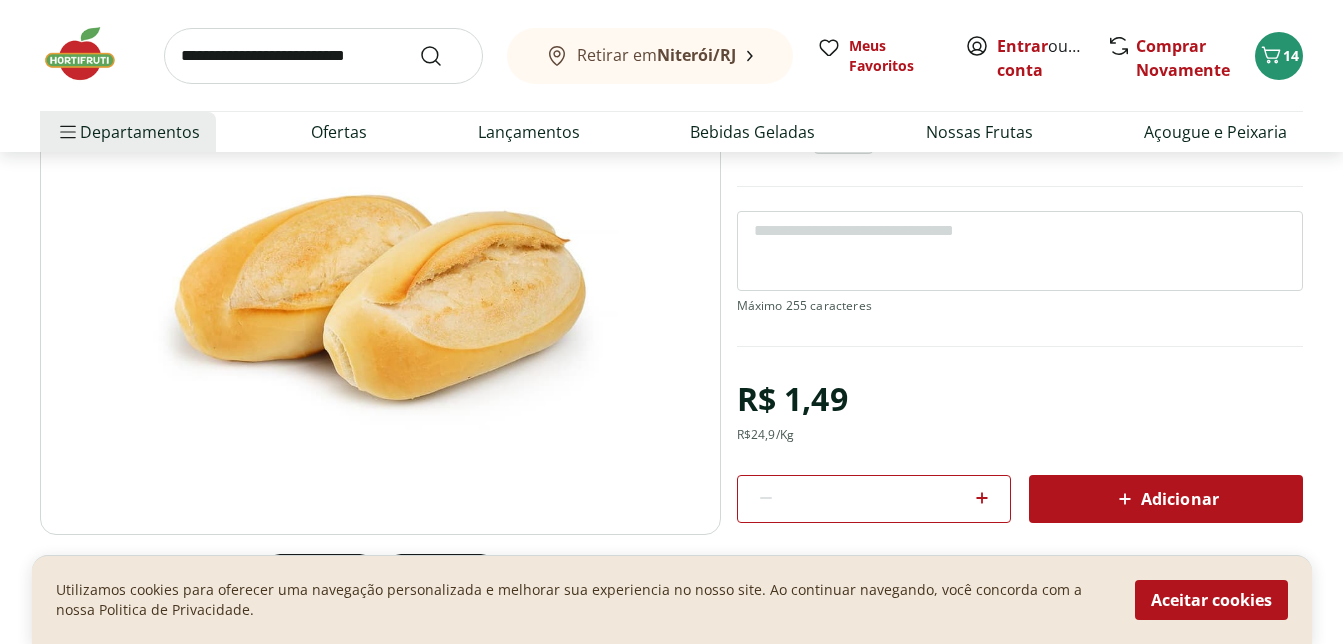click 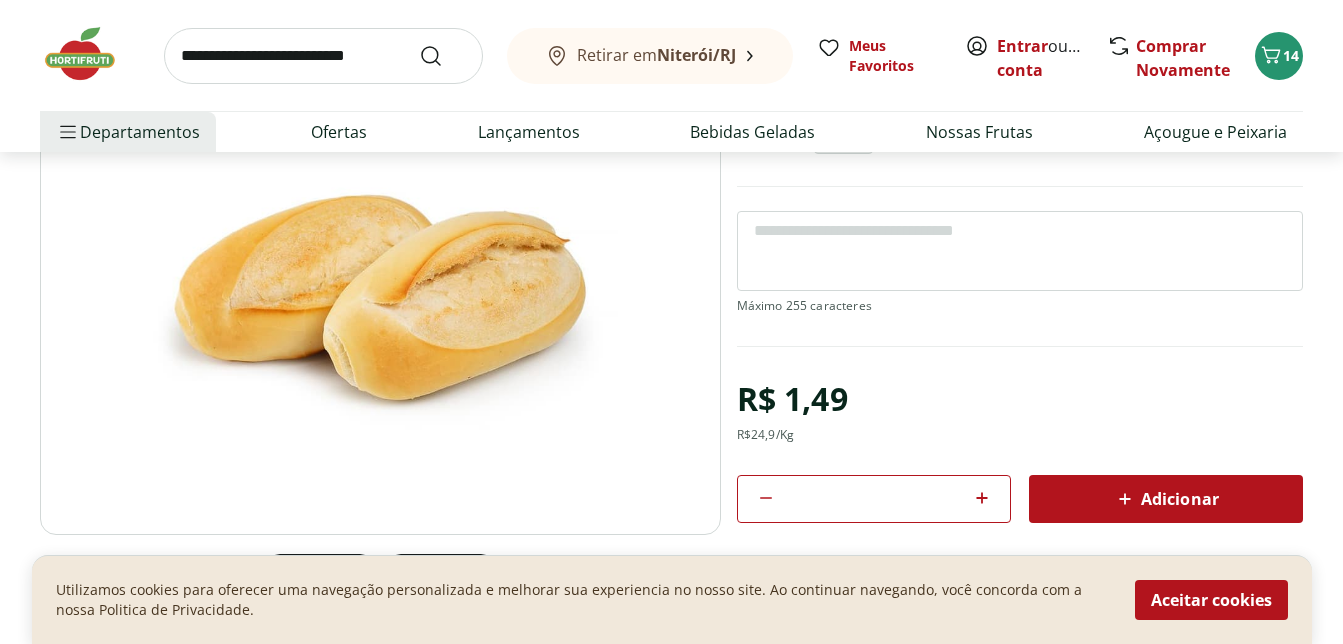 click 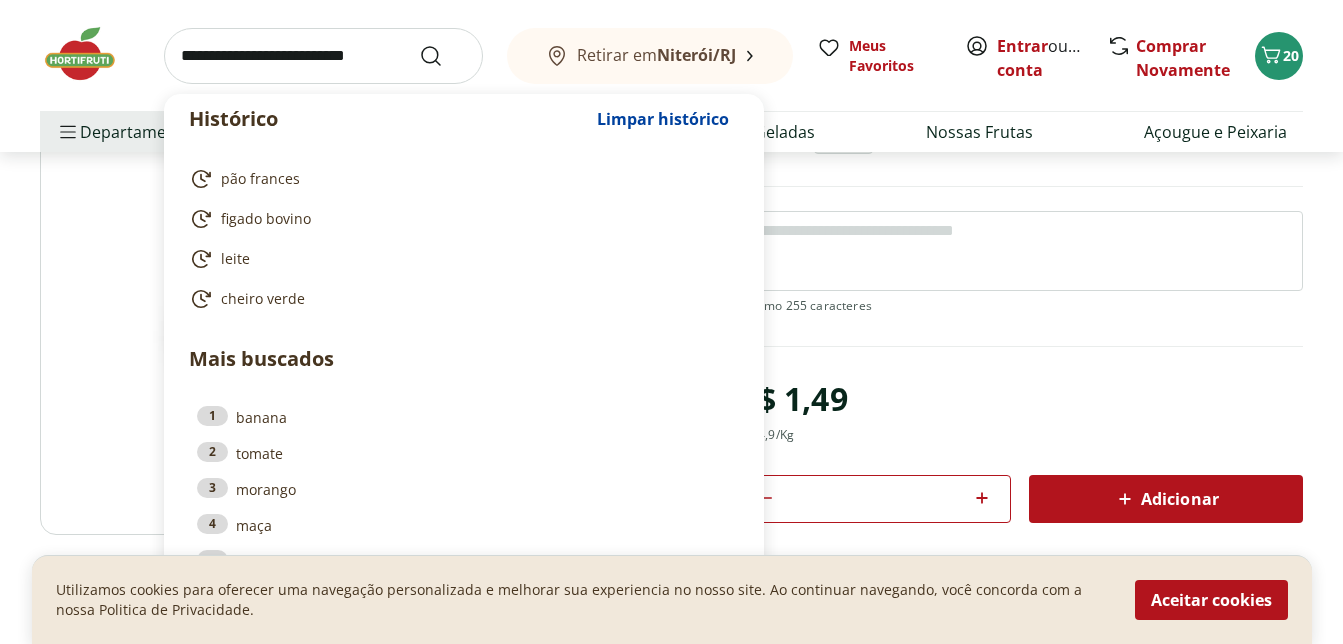 click at bounding box center (323, 56) 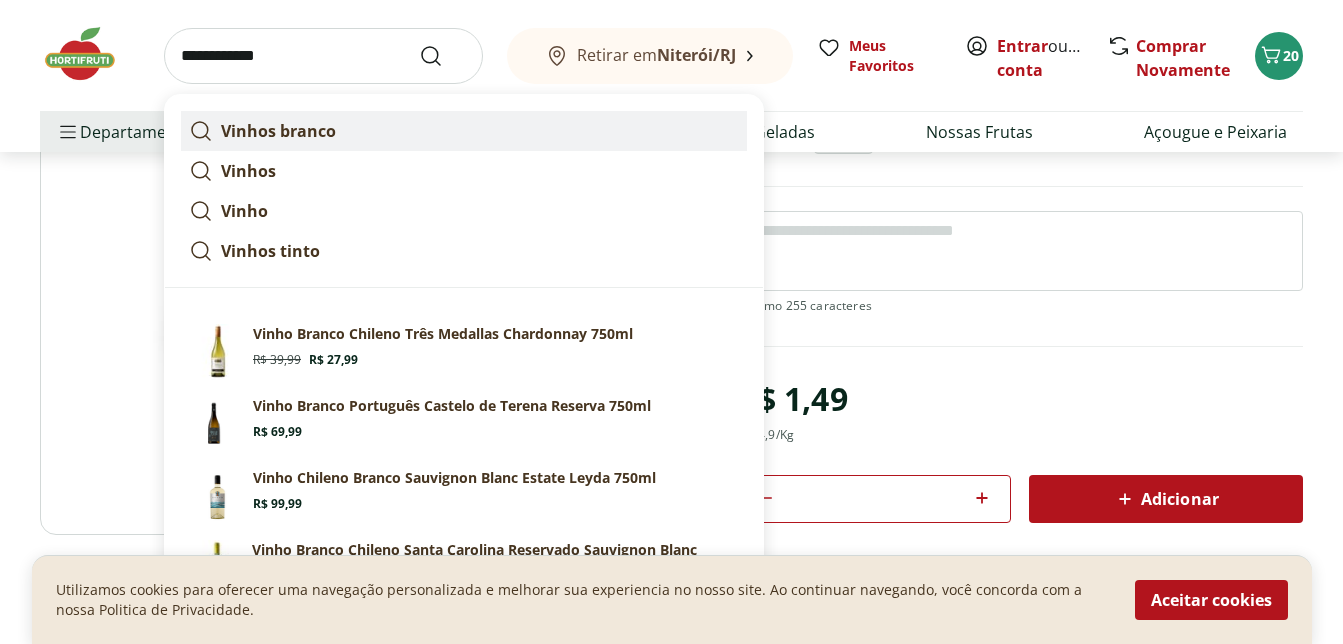 click 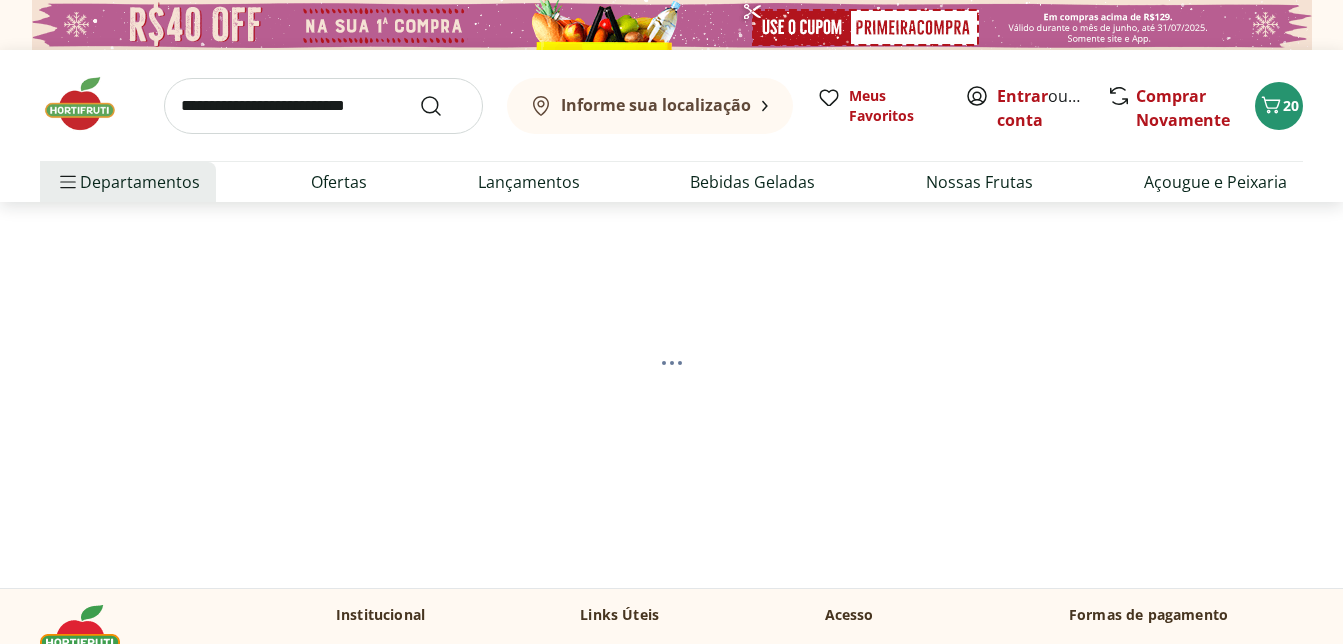 scroll, scrollTop: 0, scrollLeft: 0, axis: both 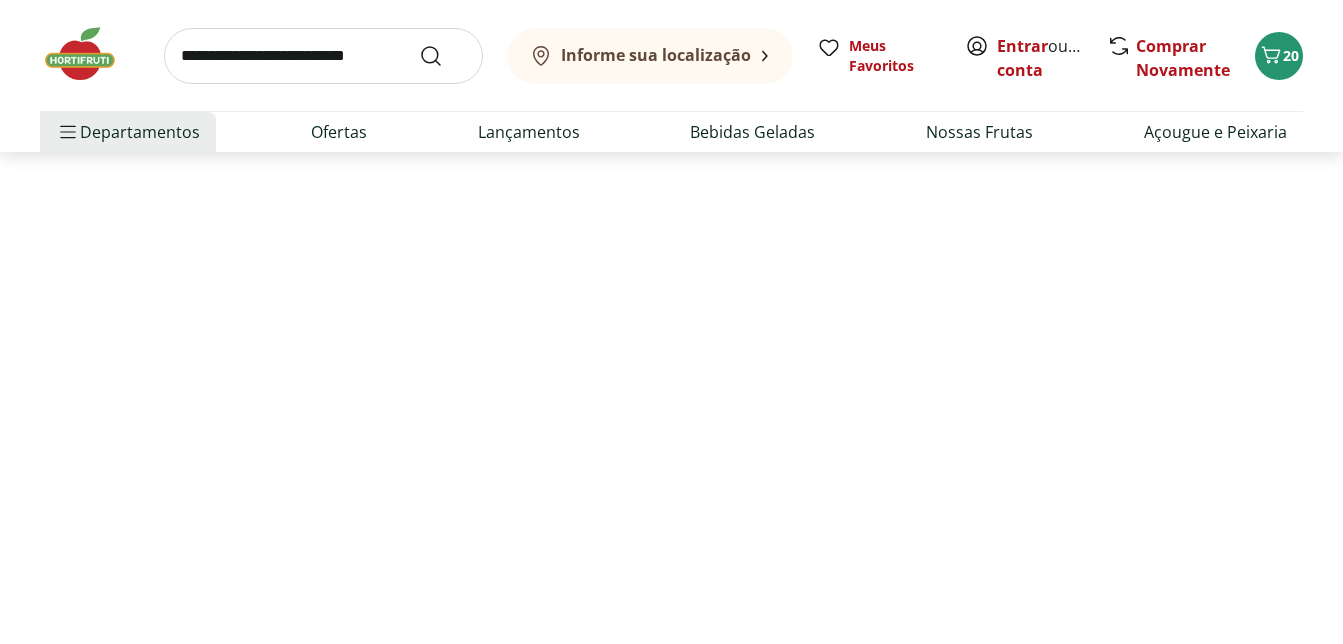 select on "**********" 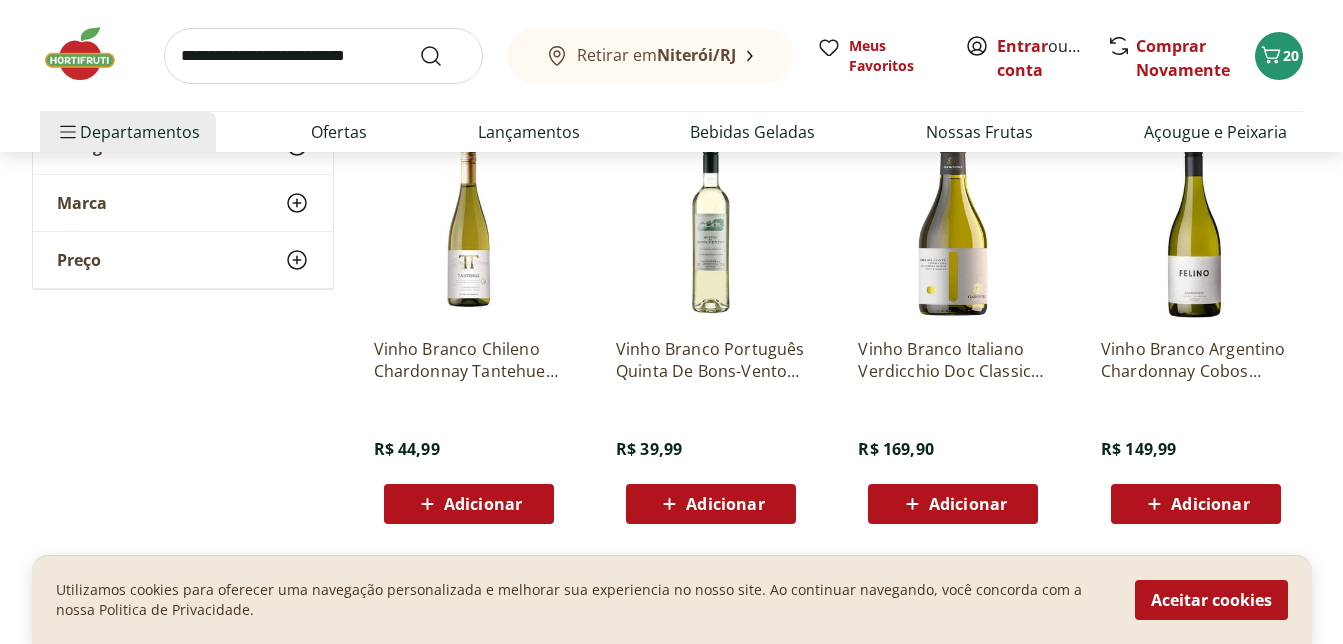 scroll, scrollTop: 700, scrollLeft: 0, axis: vertical 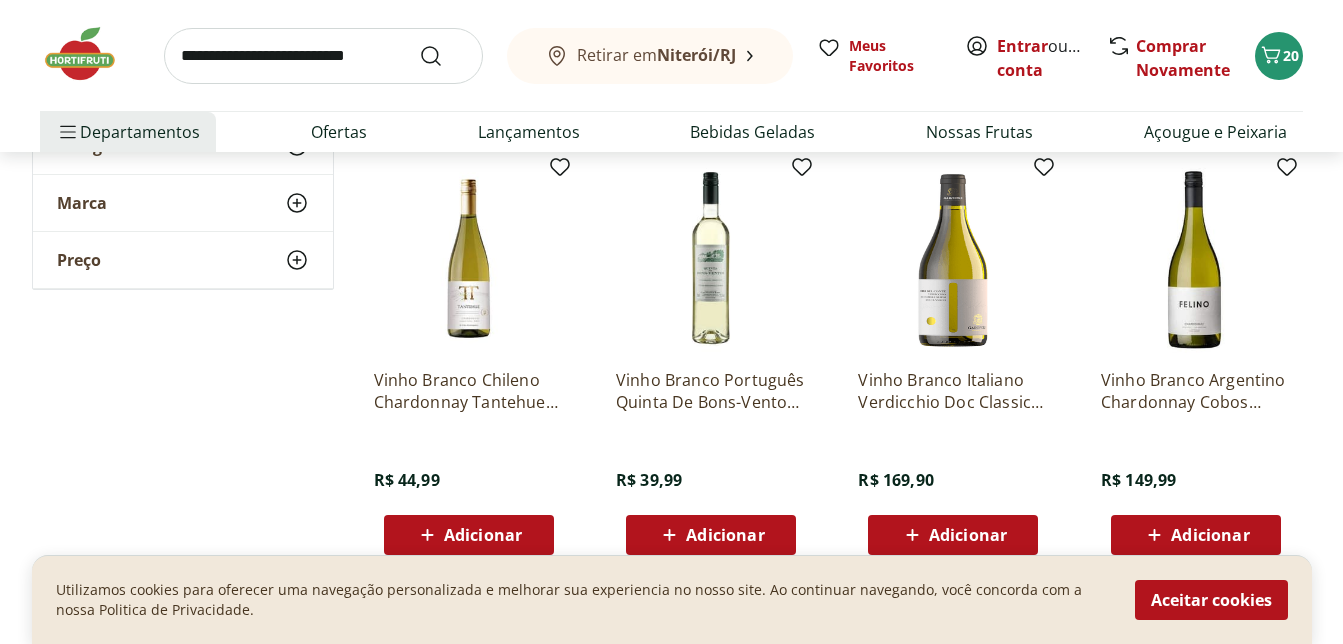 click on "Adicionar" at bounding box center (483, 535) 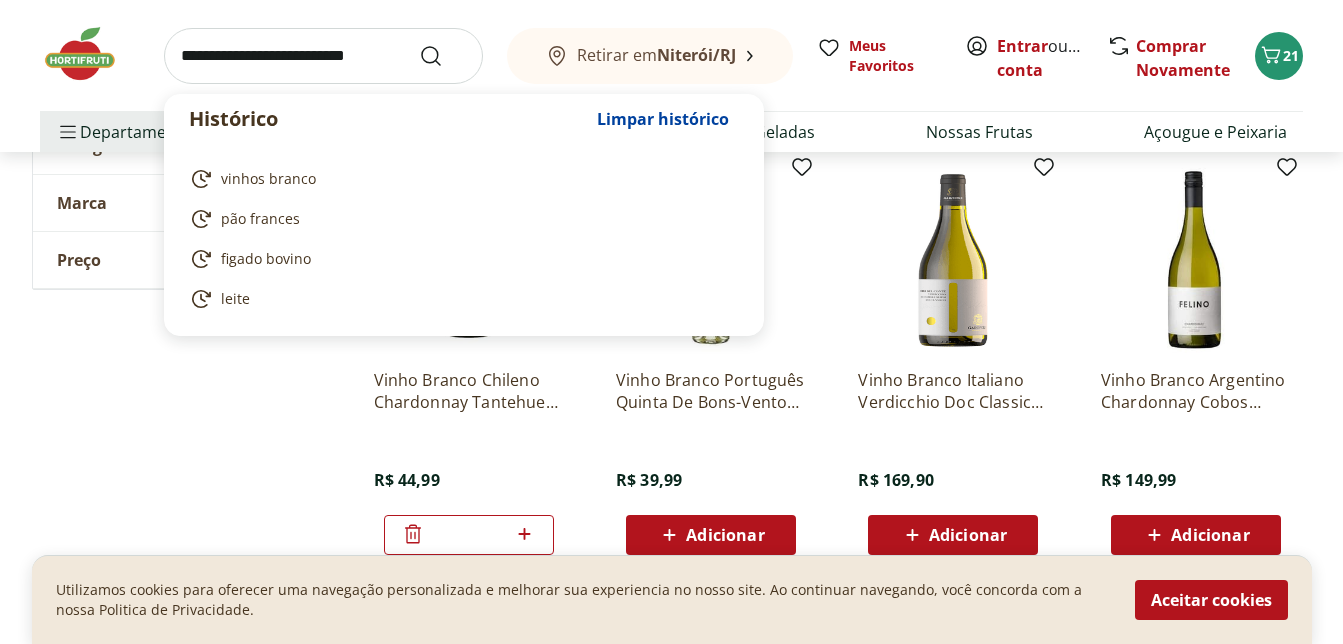 click at bounding box center (323, 56) 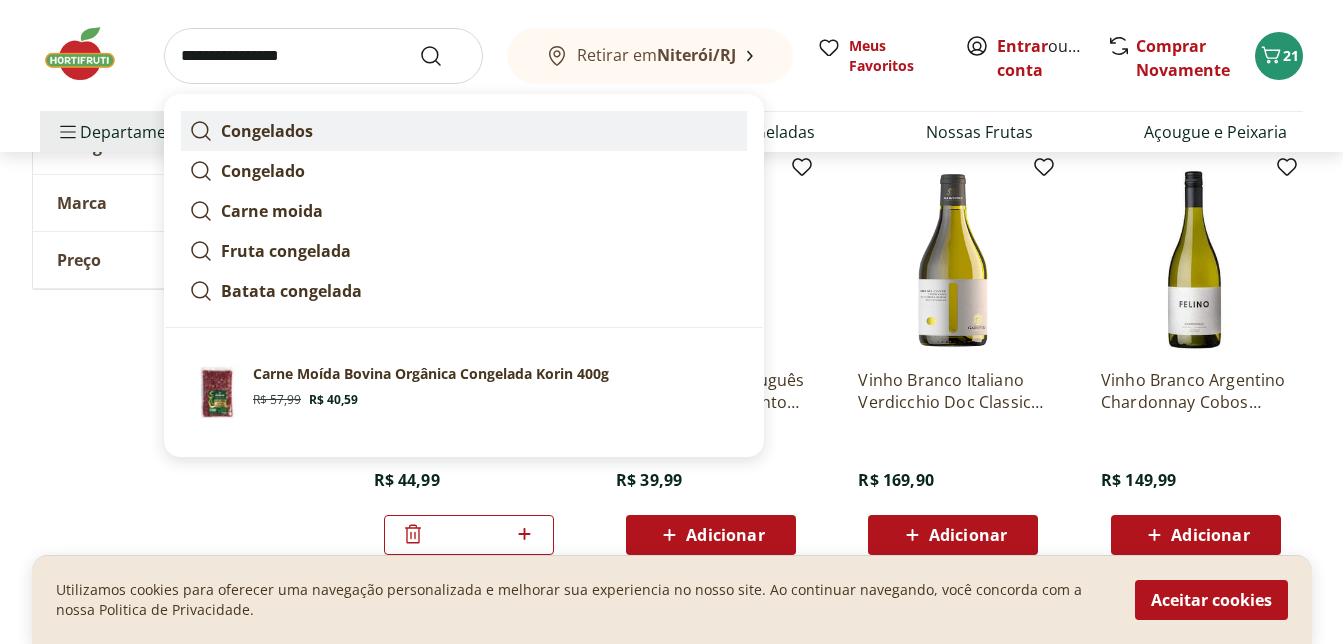 click 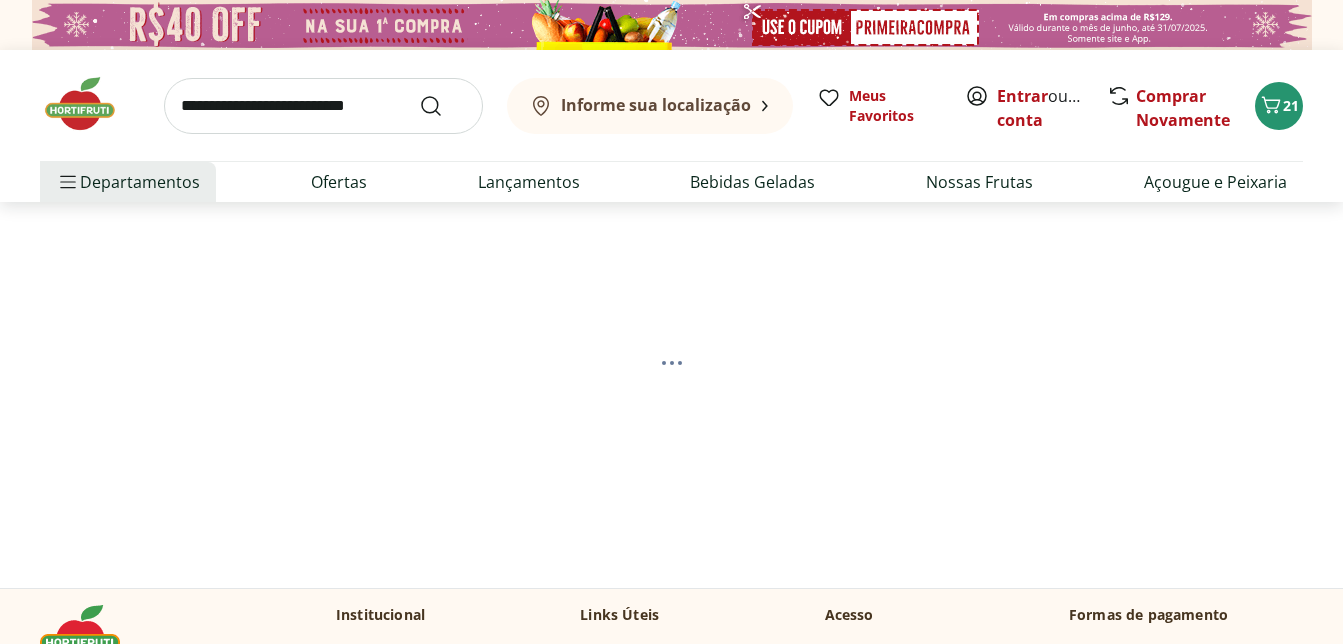 scroll, scrollTop: 0, scrollLeft: 0, axis: both 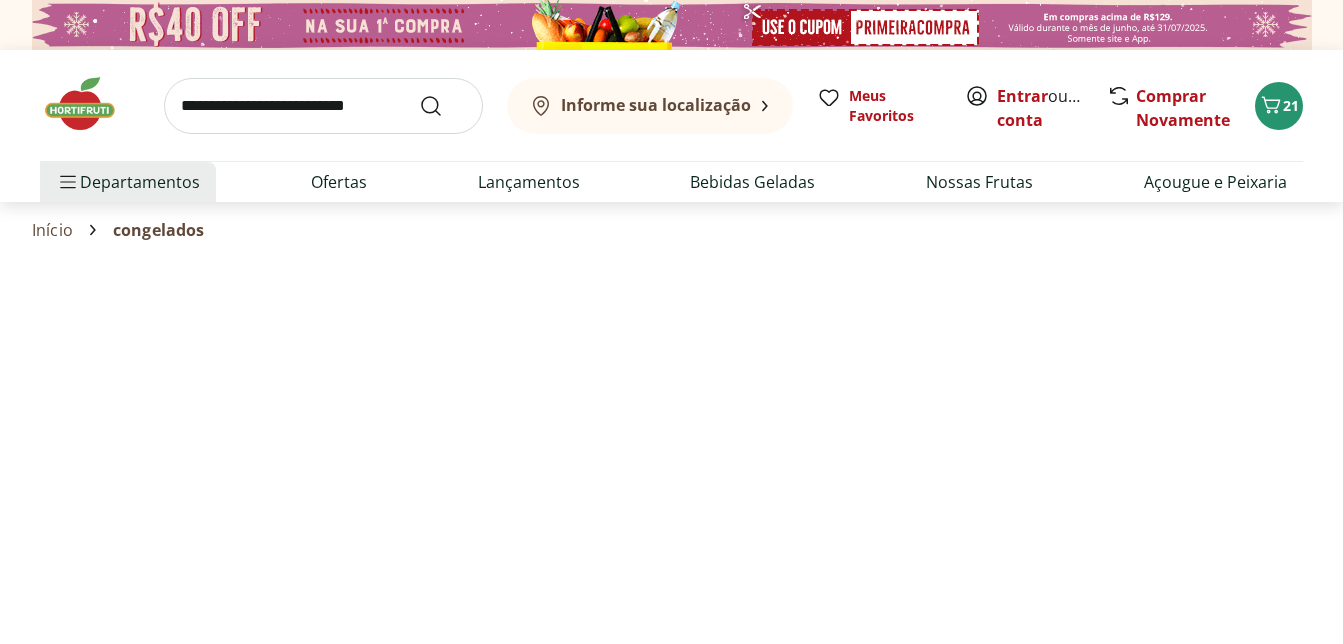 select on "**********" 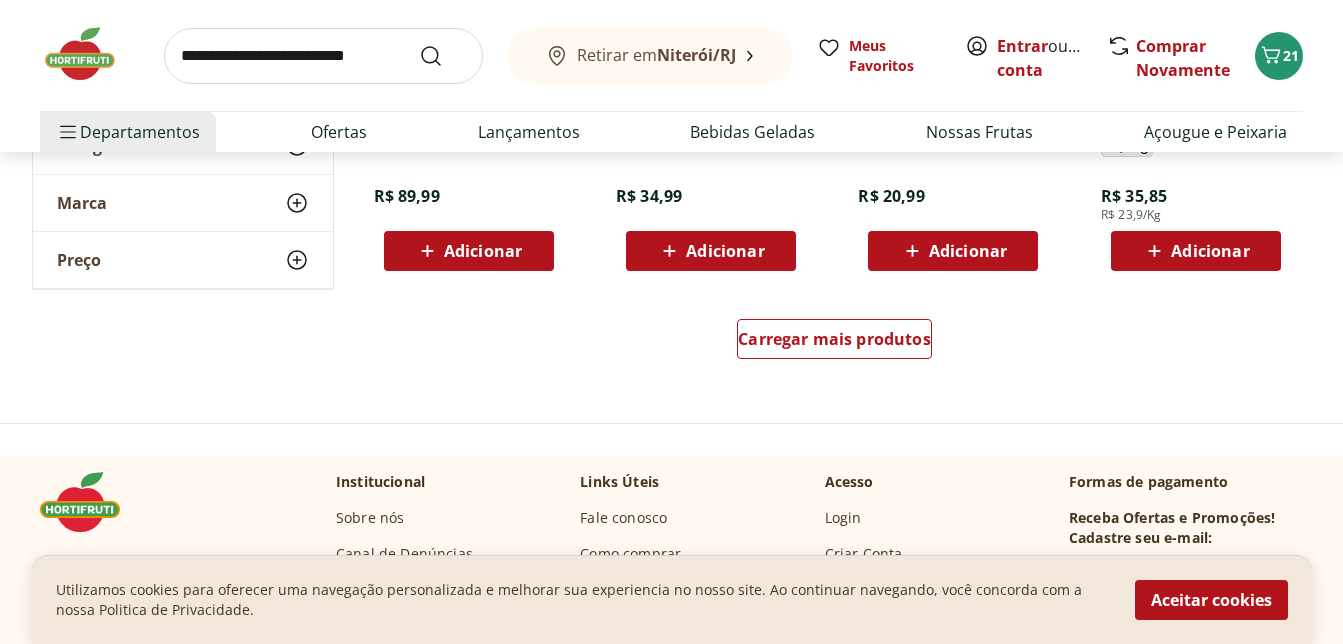 scroll, scrollTop: 1500, scrollLeft: 0, axis: vertical 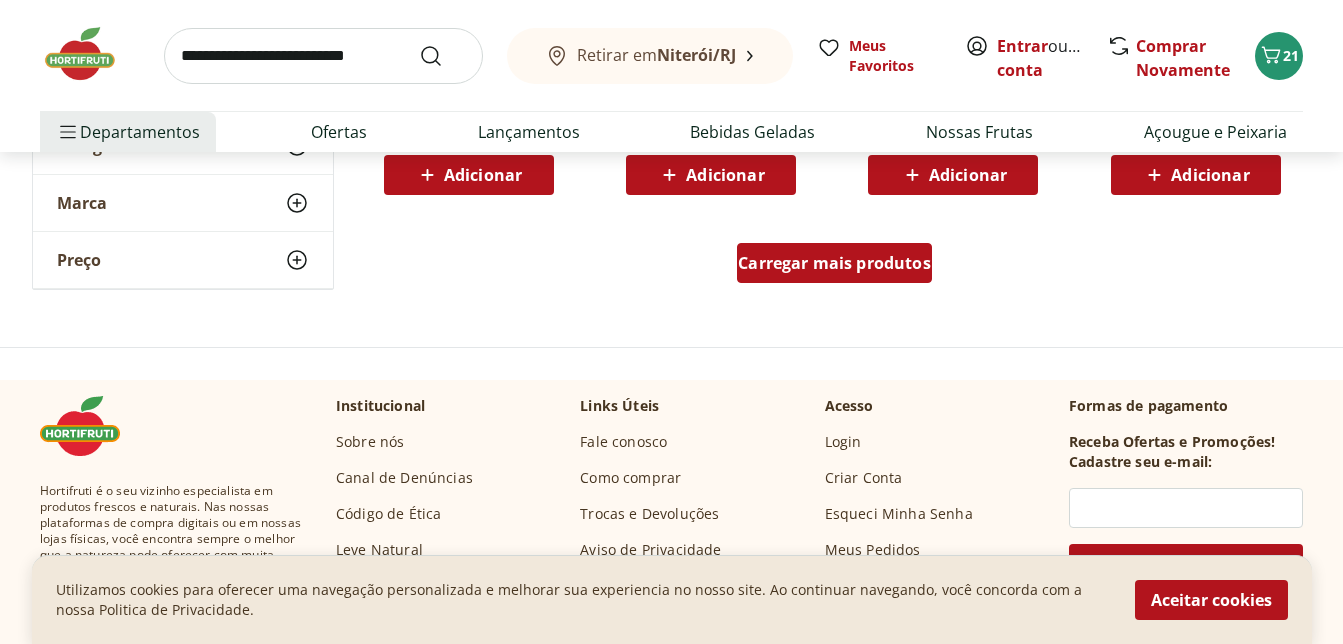 click on "Carregar mais produtos" at bounding box center (834, 263) 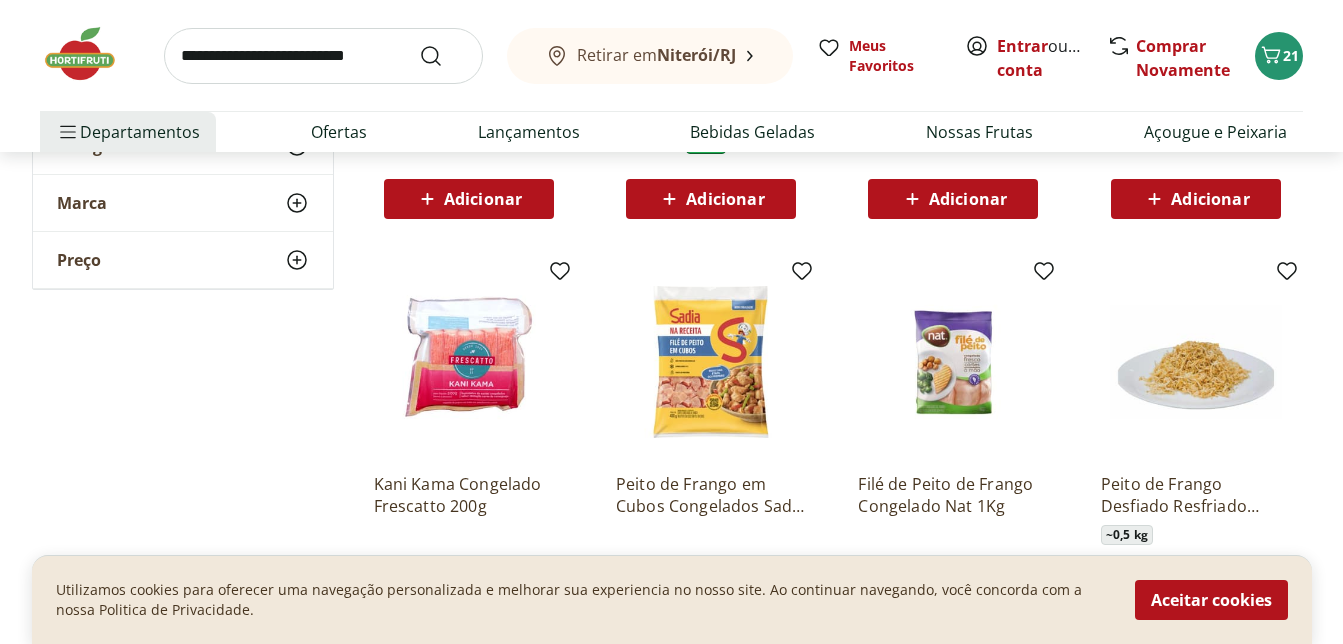 scroll, scrollTop: 2000, scrollLeft: 0, axis: vertical 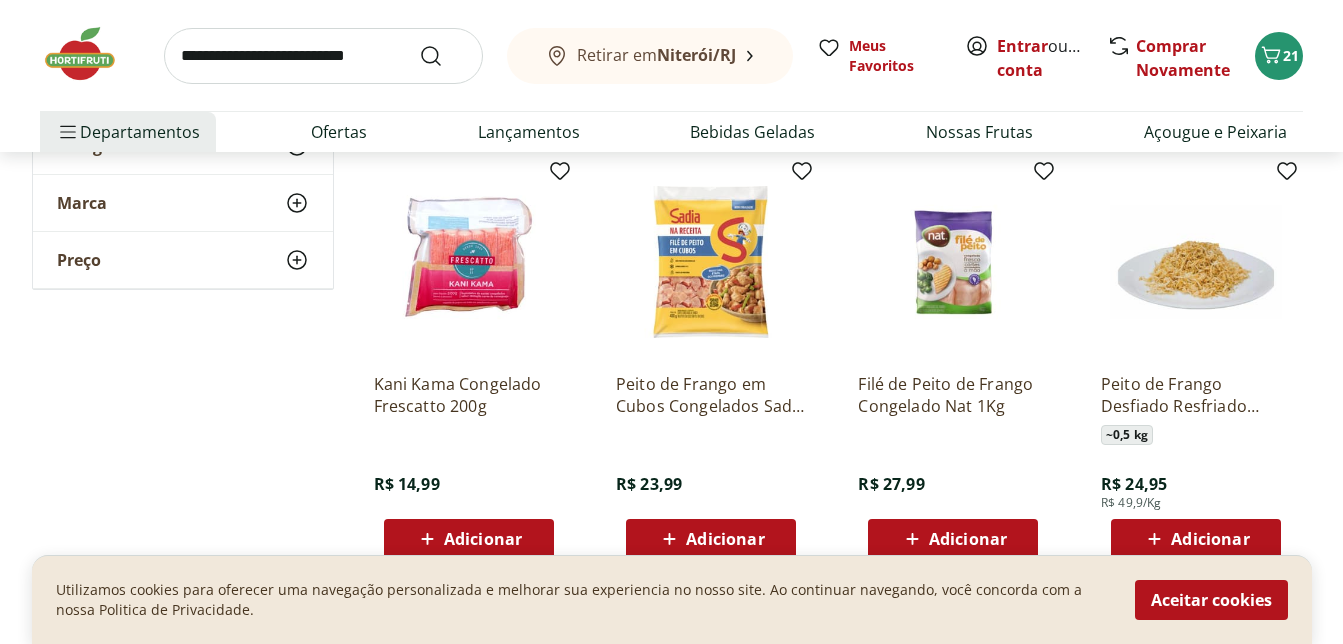 click on "Adicionar" at bounding box center [483, 539] 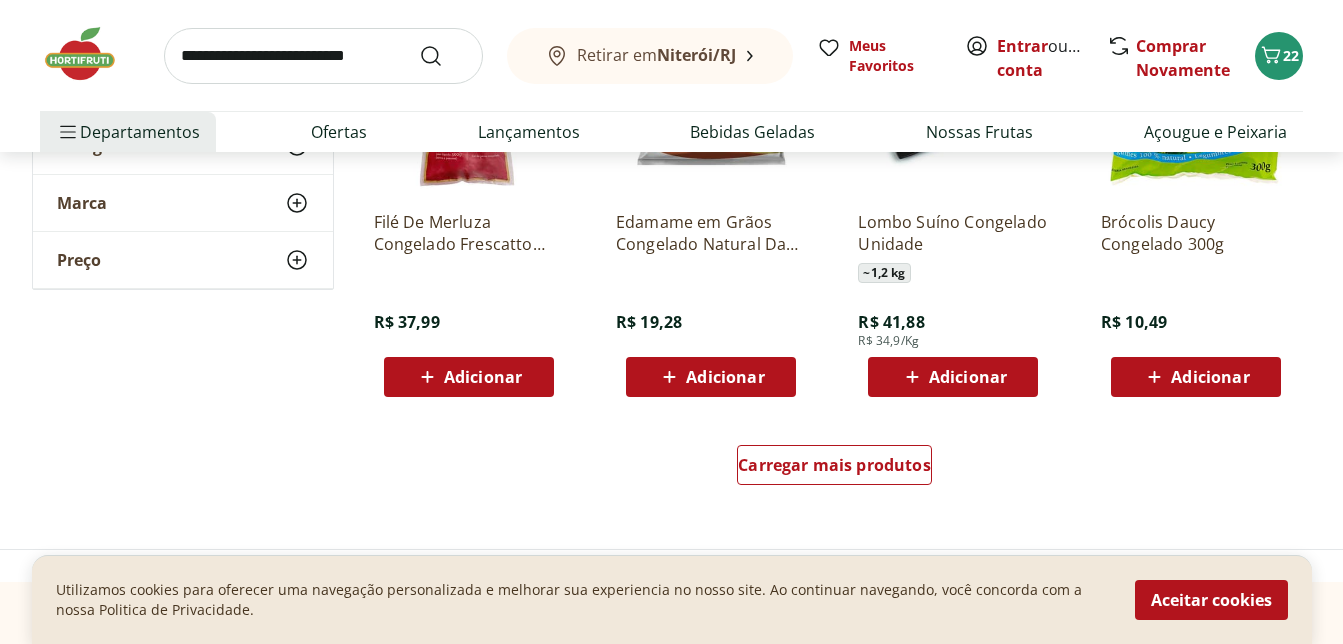 scroll, scrollTop: 2700, scrollLeft: 0, axis: vertical 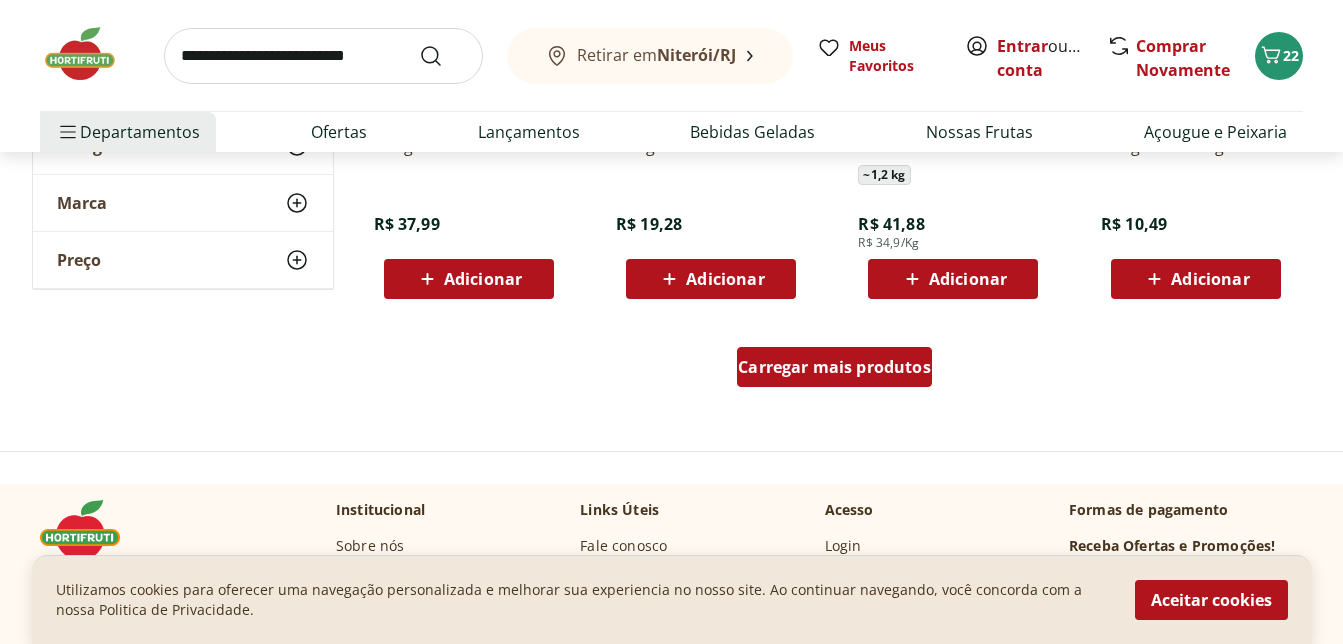 click on "Carregar mais produtos" at bounding box center (834, 367) 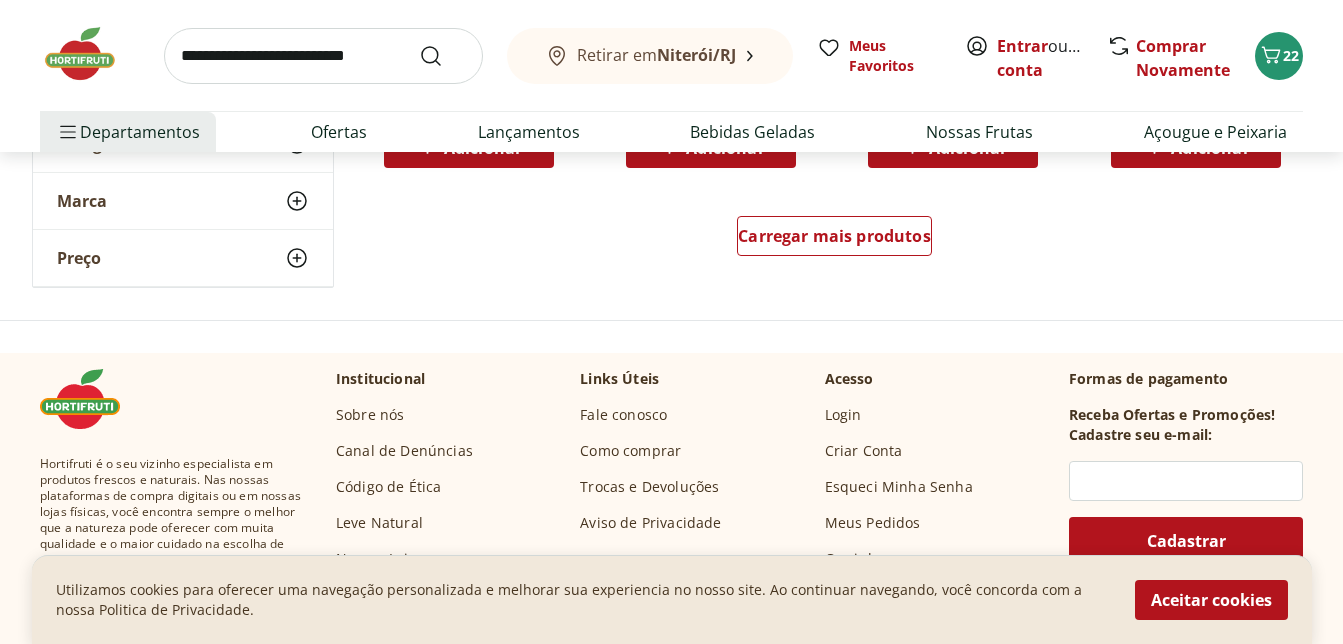 scroll, scrollTop: 4200, scrollLeft: 0, axis: vertical 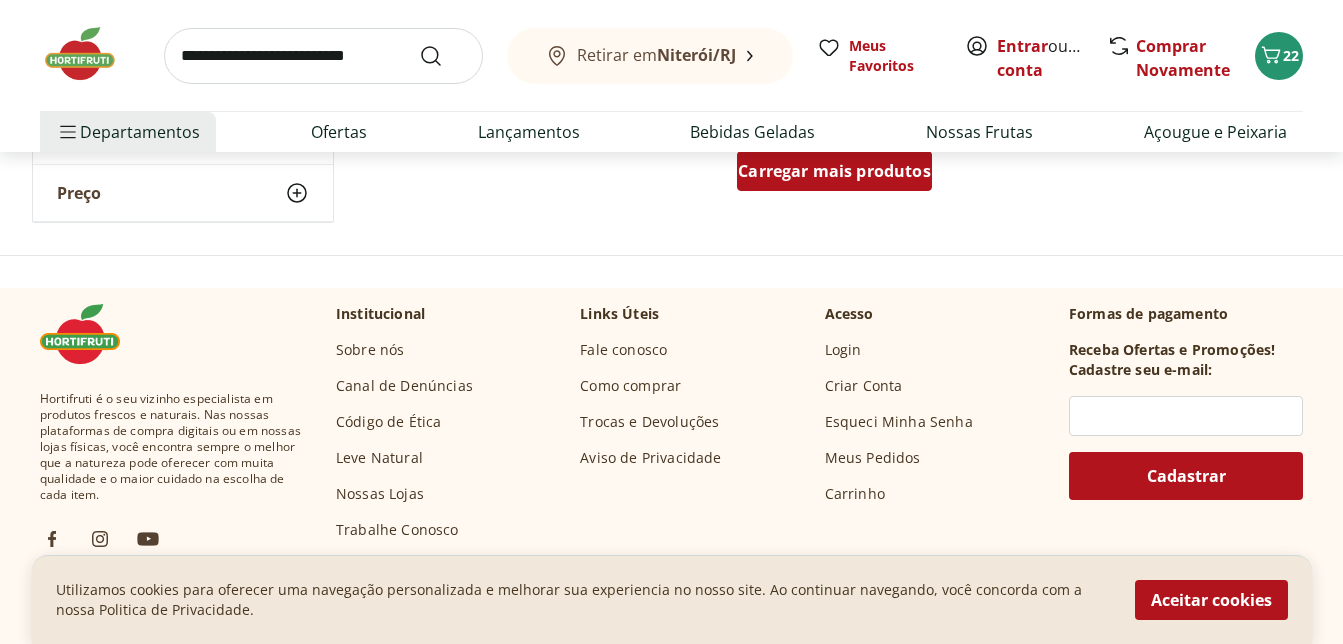 click on "Carregar mais produtos" at bounding box center [834, 171] 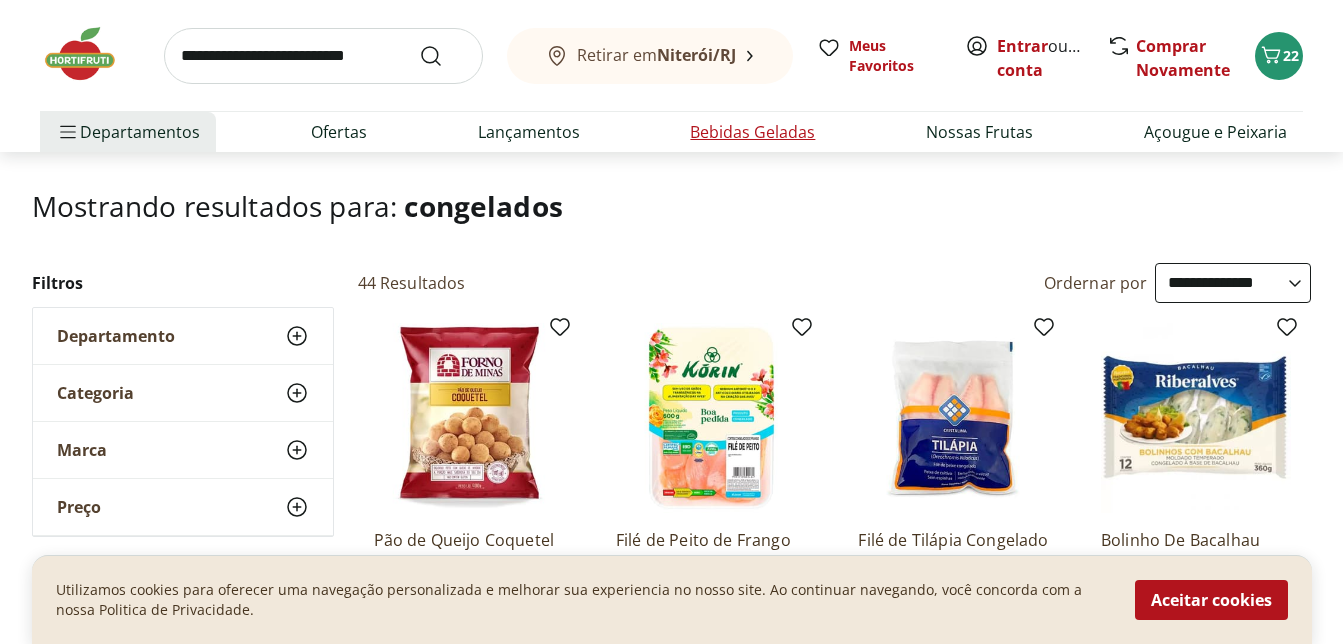 scroll, scrollTop: 0, scrollLeft: 0, axis: both 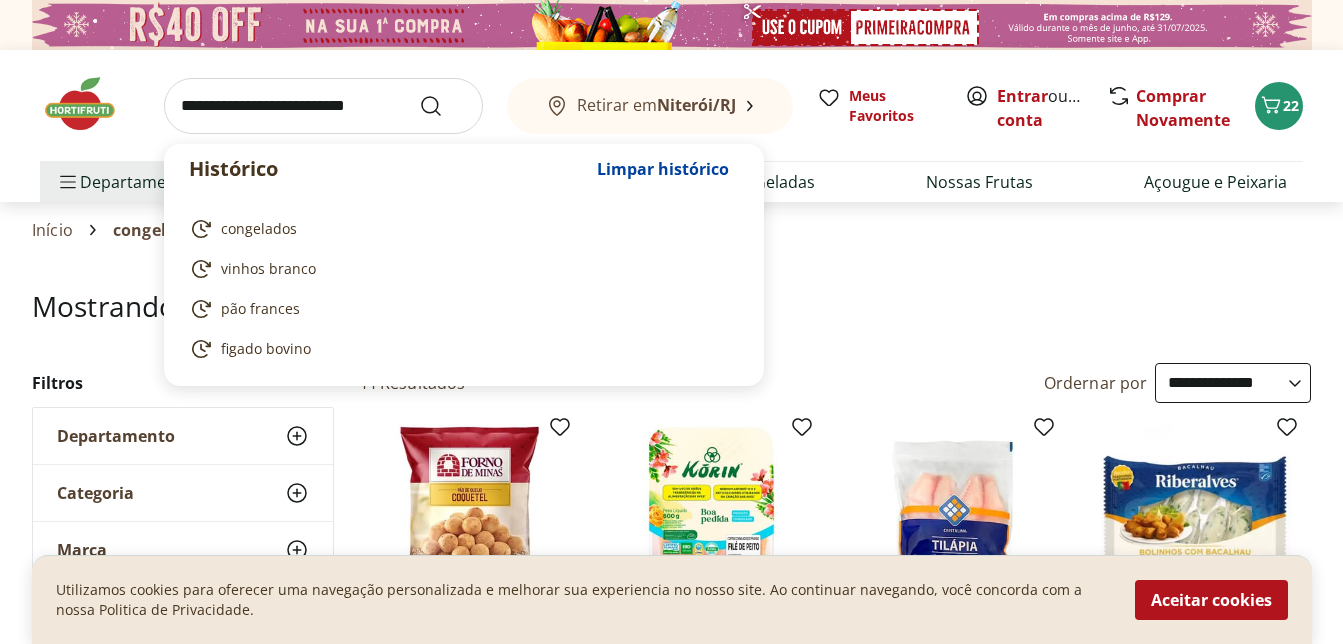 click at bounding box center [323, 106] 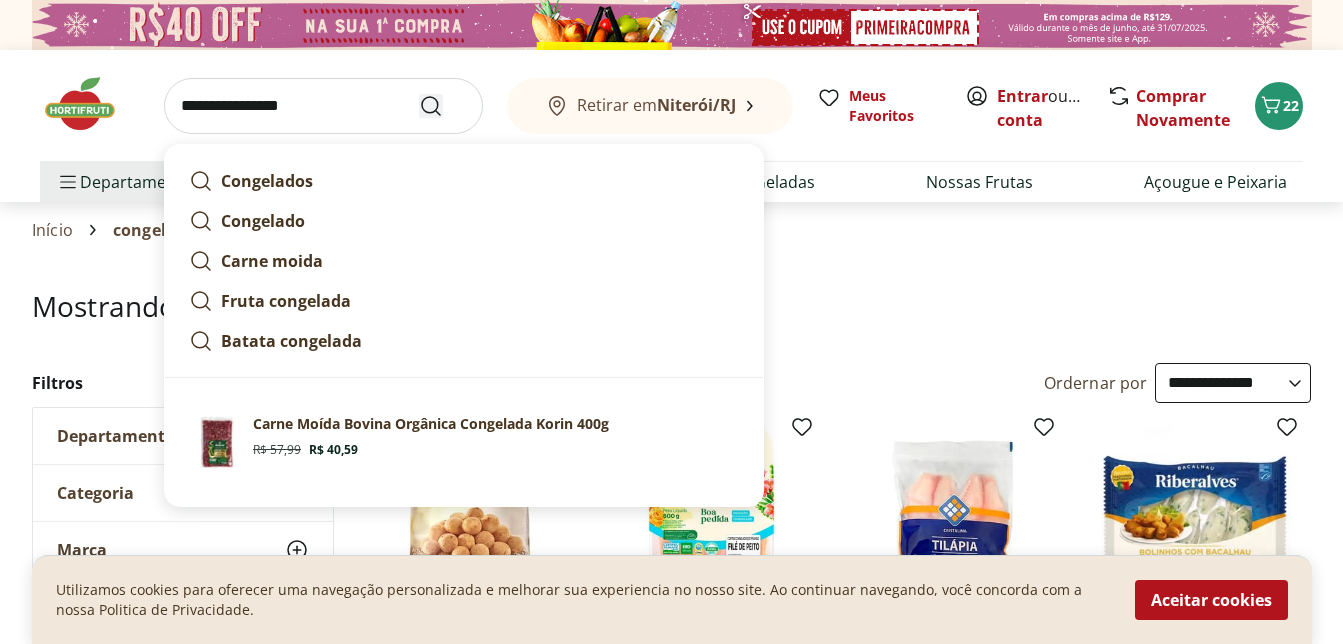 type on "**********" 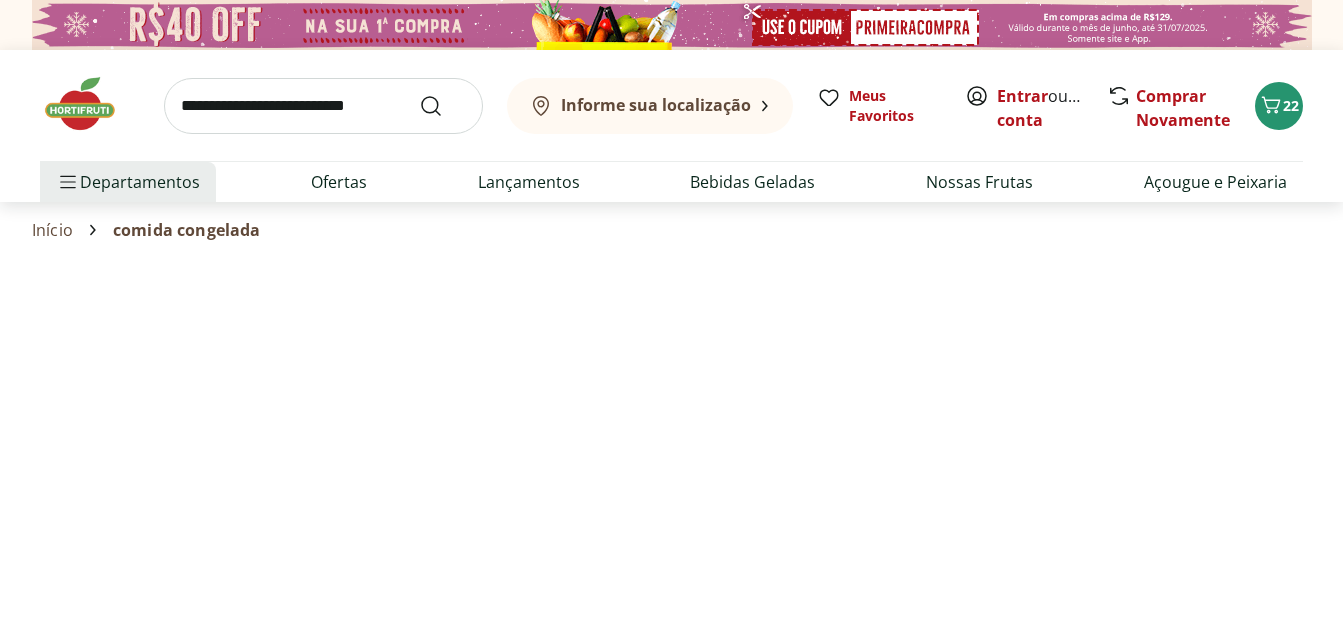 select on "**********" 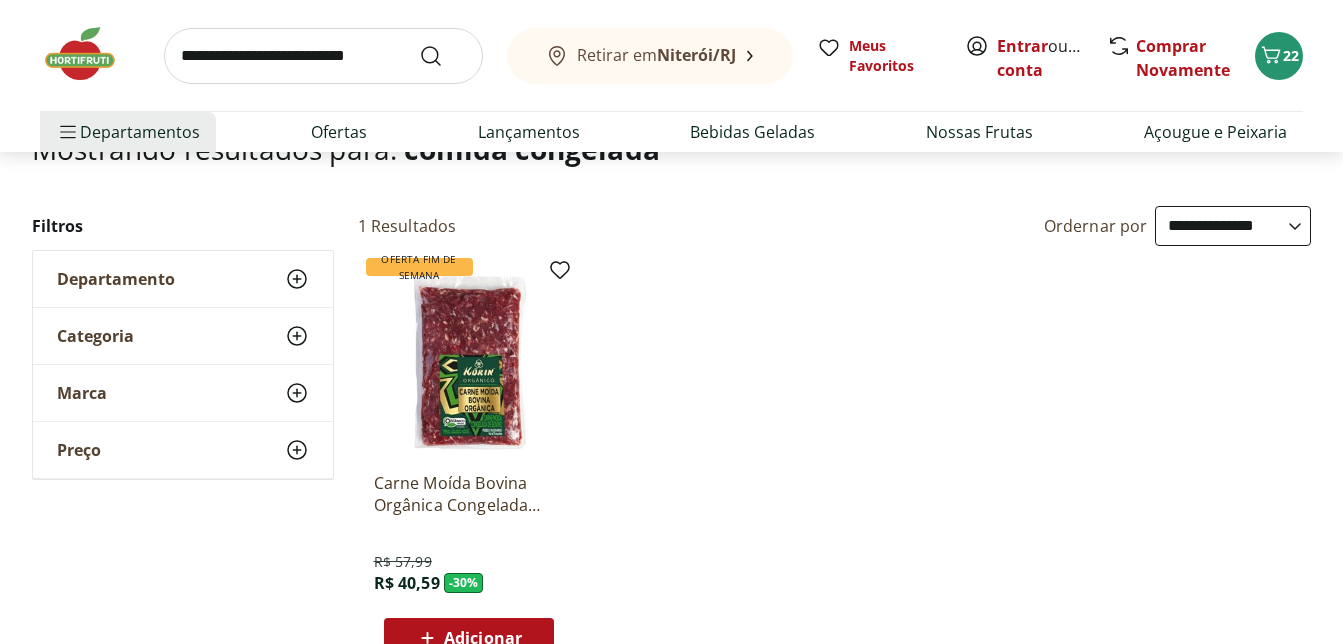 scroll, scrollTop: 200, scrollLeft: 0, axis: vertical 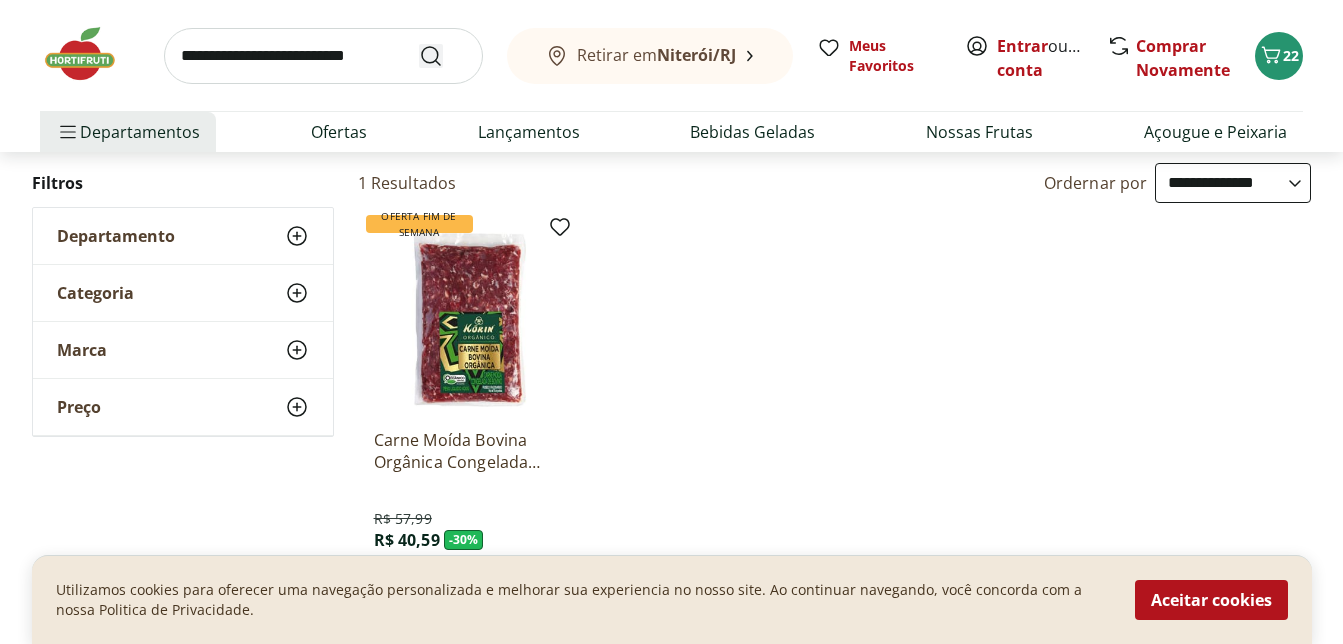 click 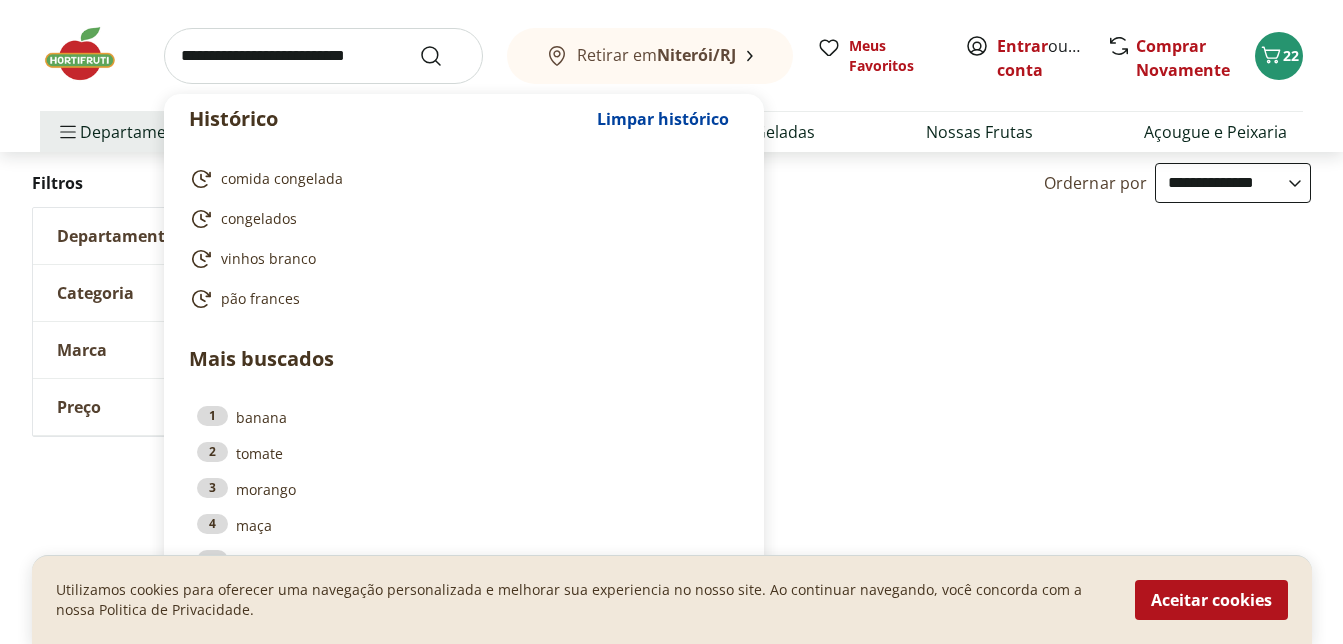 click at bounding box center (323, 56) 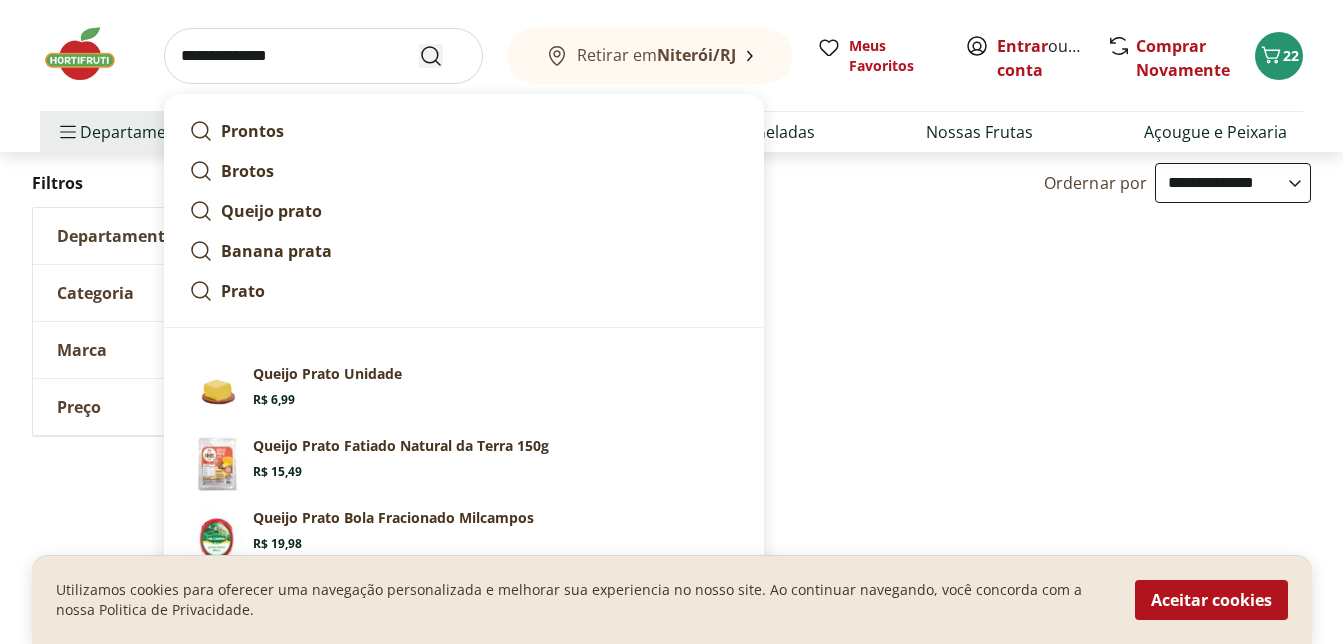 type on "**********" 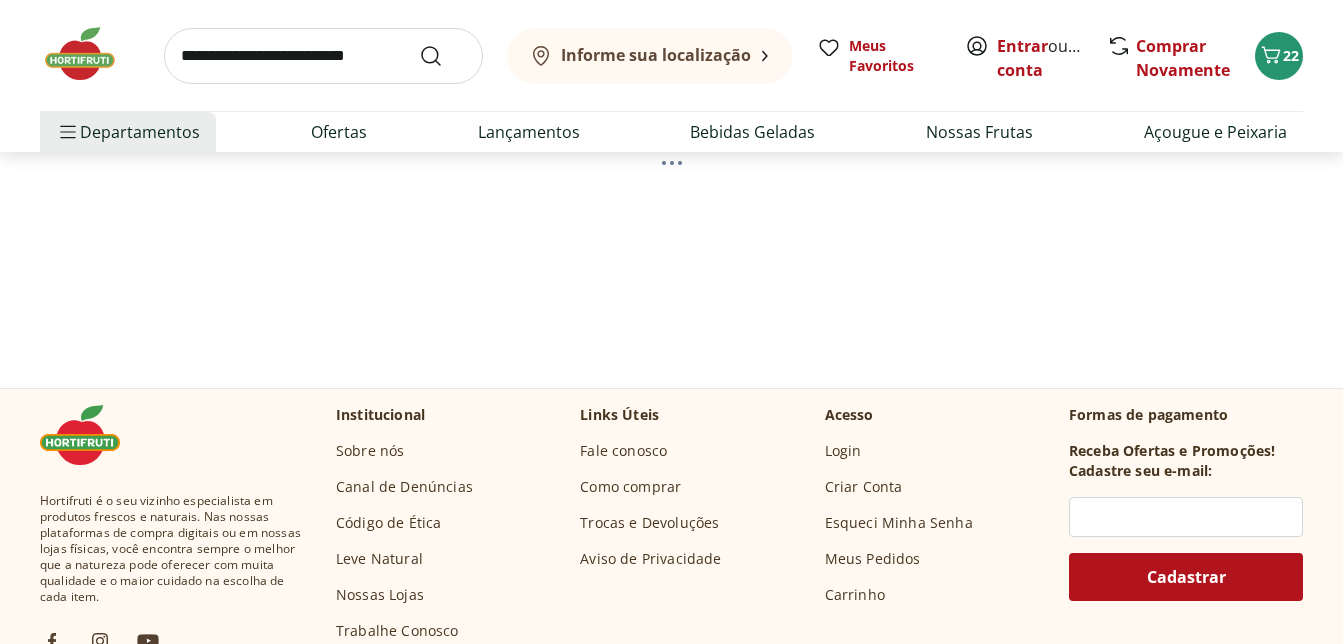 scroll, scrollTop: 0, scrollLeft: 0, axis: both 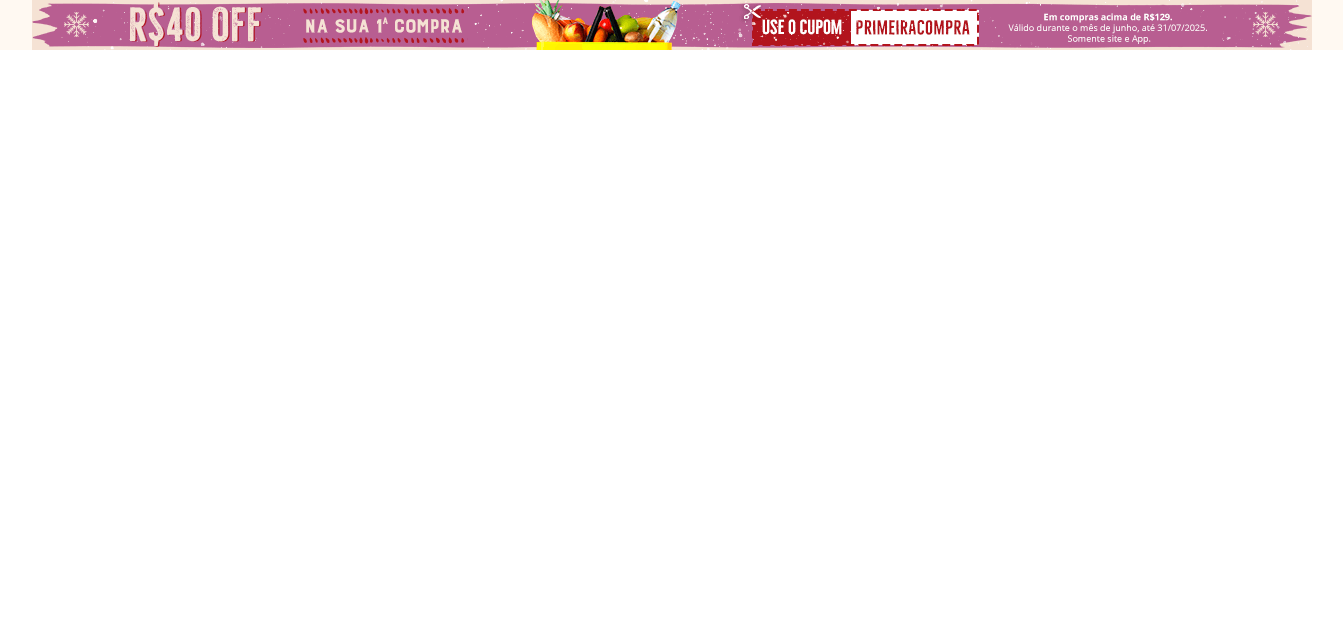 select on "**********" 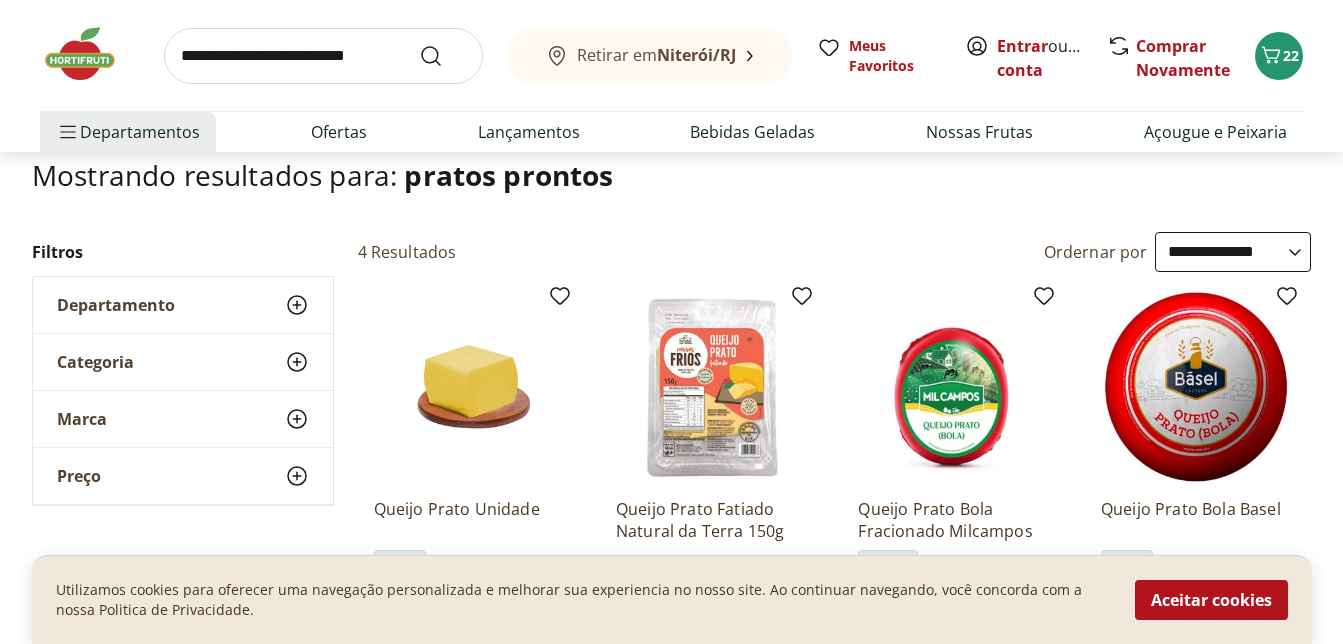 scroll, scrollTop: 0, scrollLeft: 0, axis: both 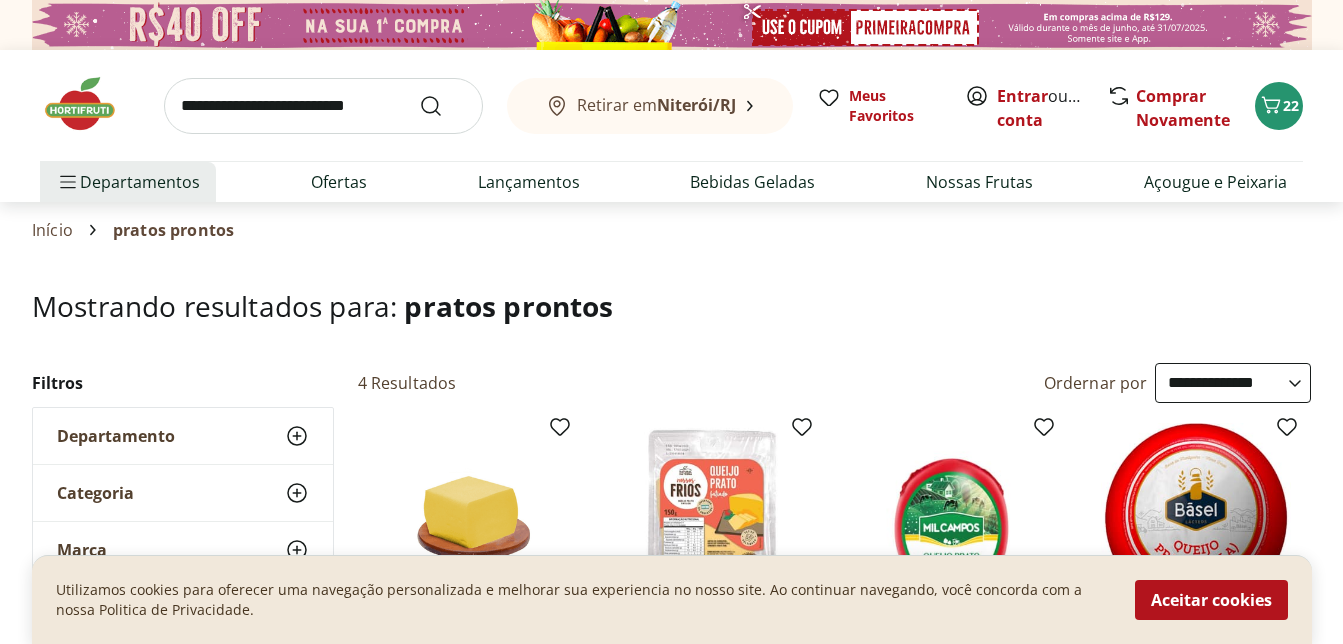 click at bounding box center [323, 106] 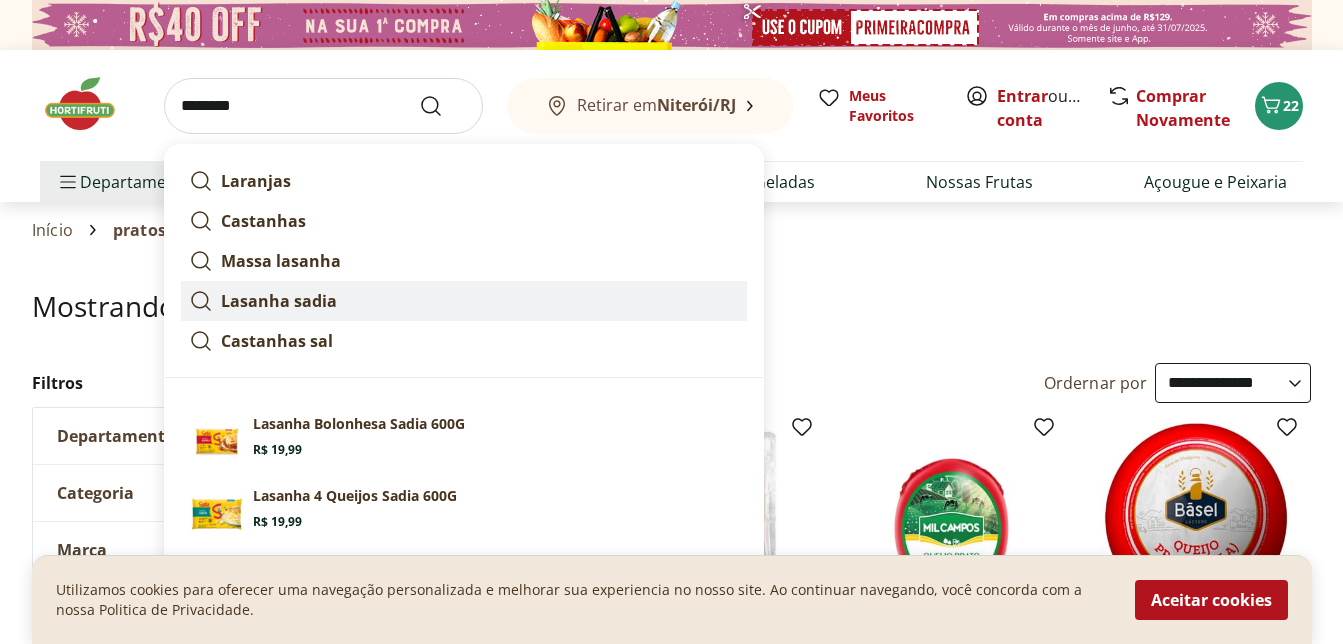 click on "Lasanha sadia" at bounding box center [279, 301] 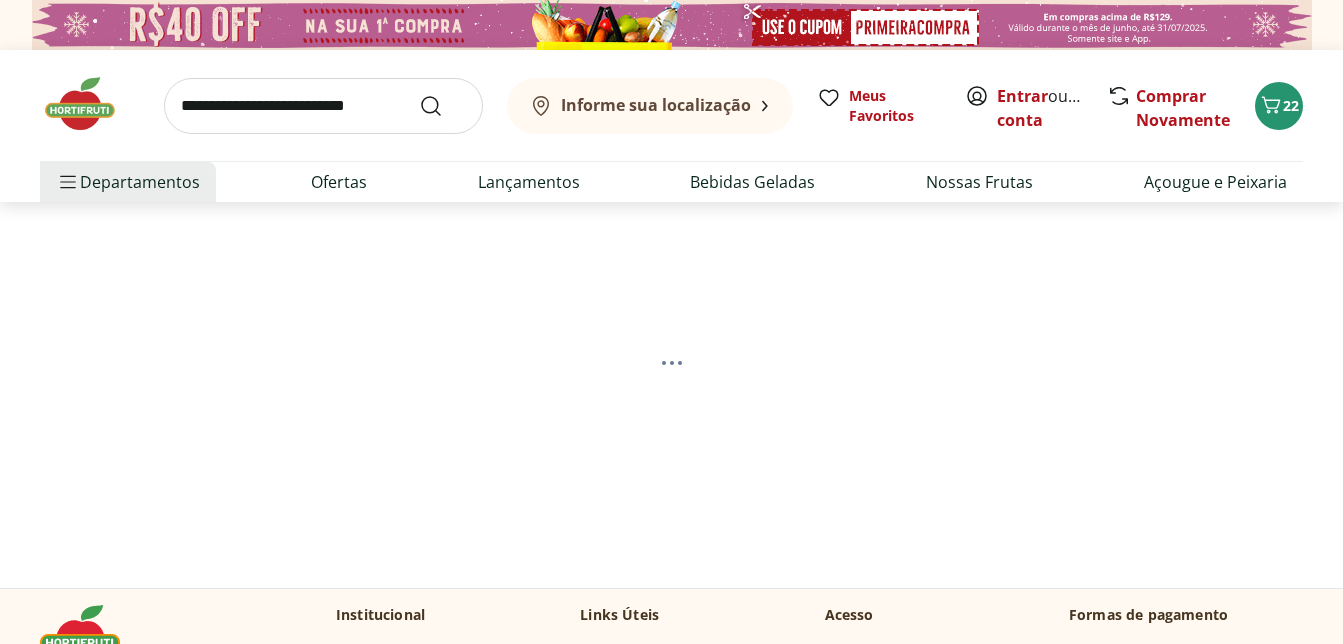 scroll, scrollTop: 0, scrollLeft: 0, axis: both 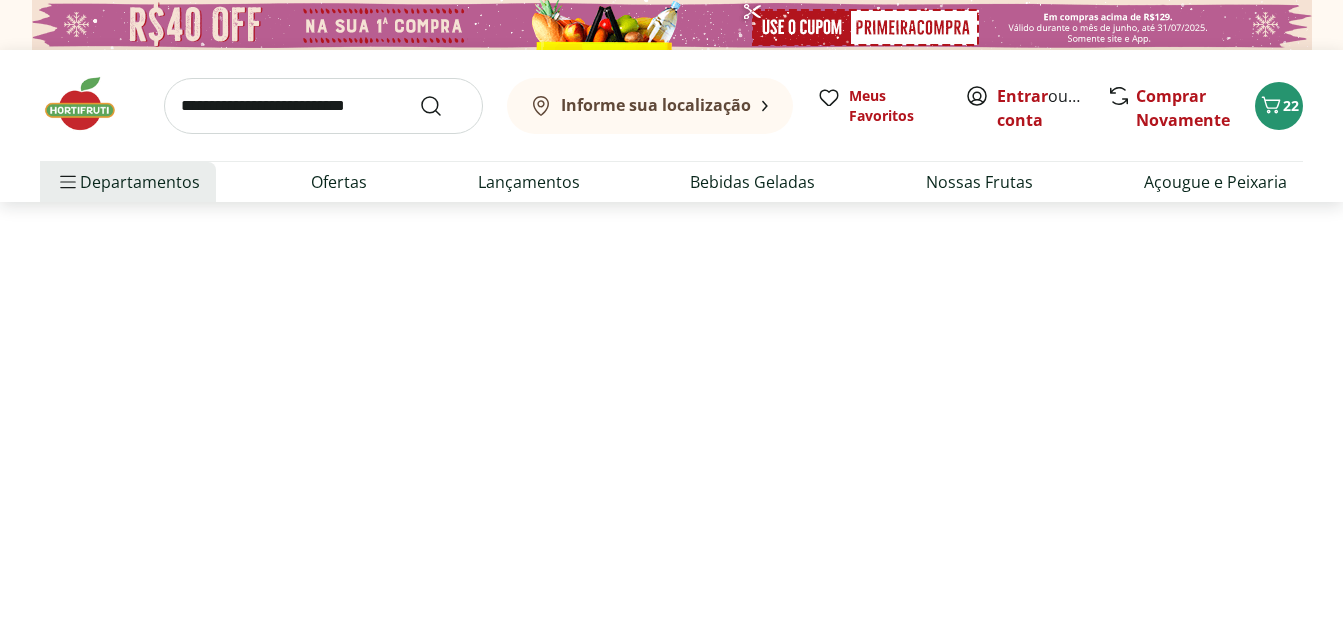 select on "**********" 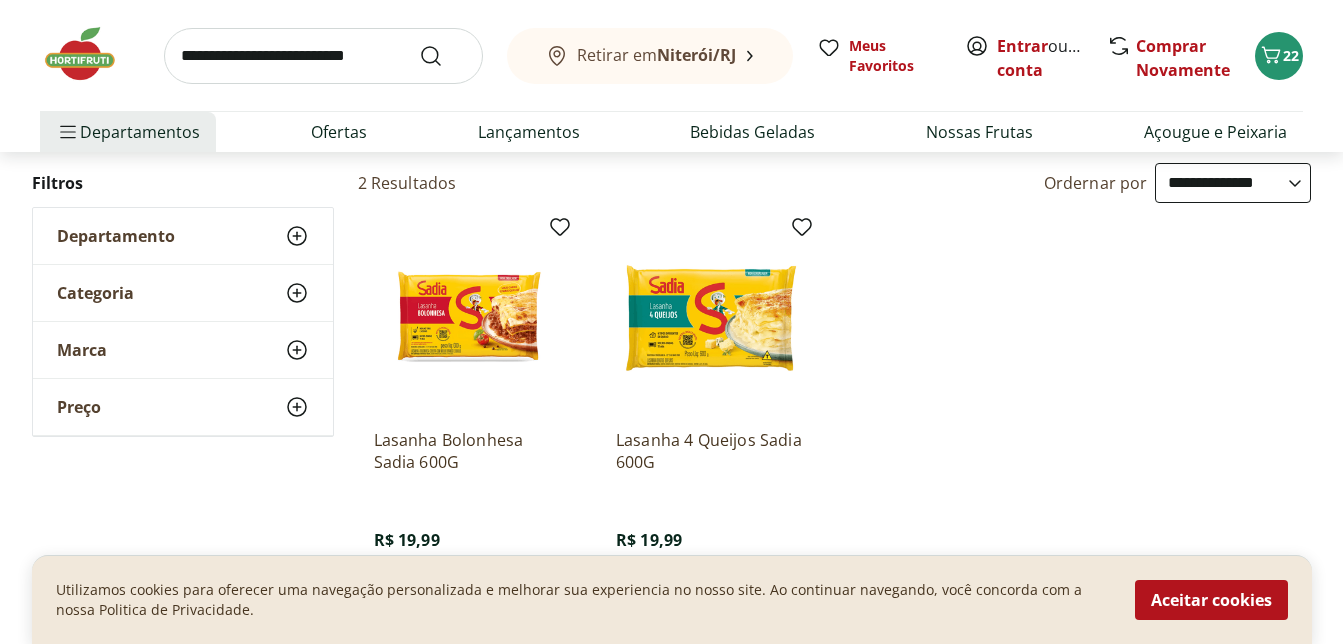 scroll, scrollTop: 300, scrollLeft: 0, axis: vertical 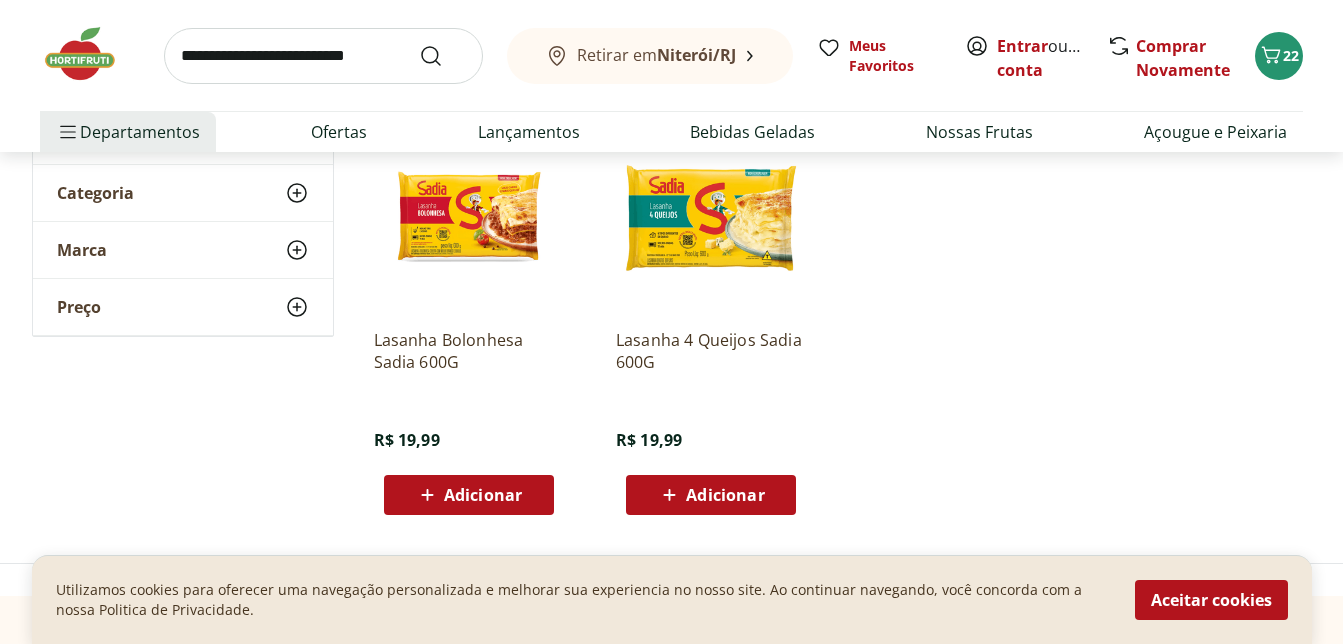 click on "Adicionar" at bounding box center (725, 495) 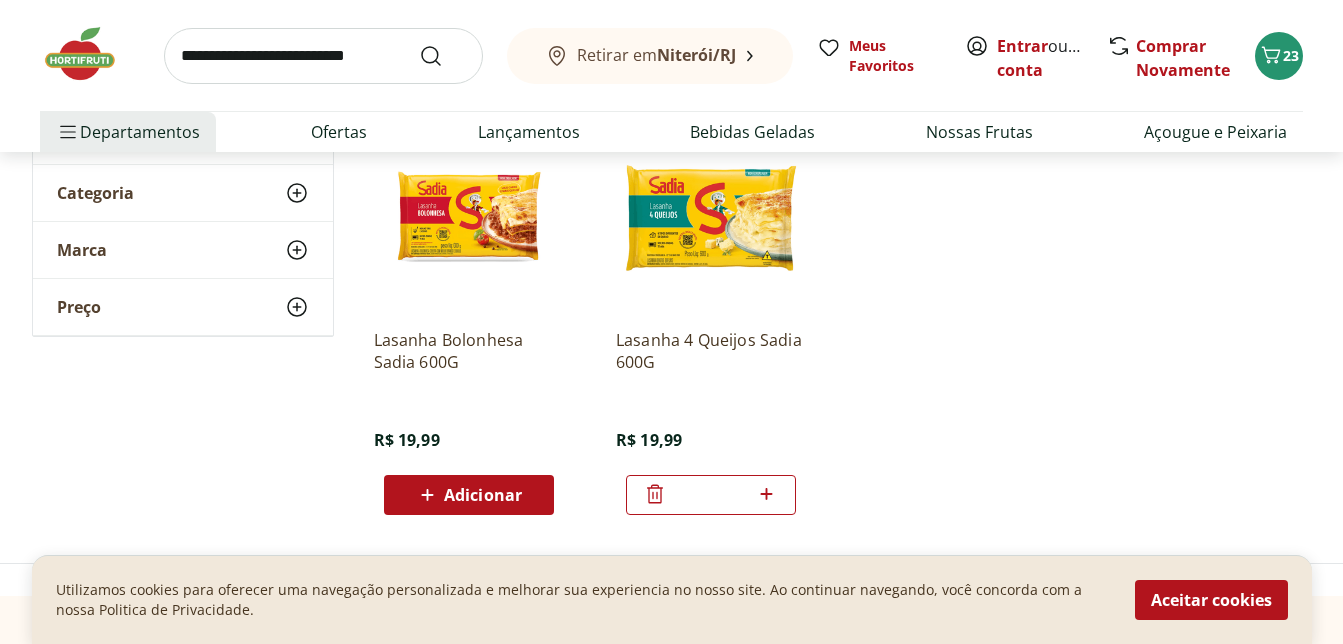click on "Lasanha Bolonhesa Sadia 600G R$ 19,99 Adicionar Lasanha 4 Queijos Sadia 600G R$ 19,99 *" at bounding box center [835, 319] 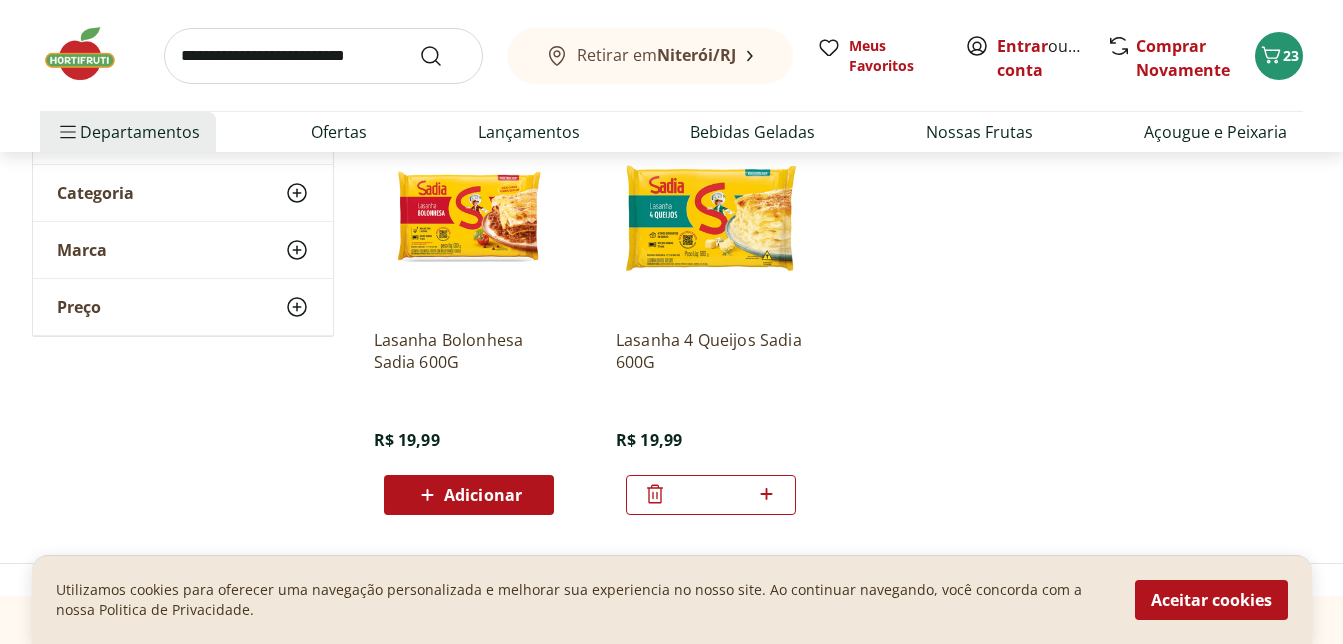 click at bounding box center [711, 218] 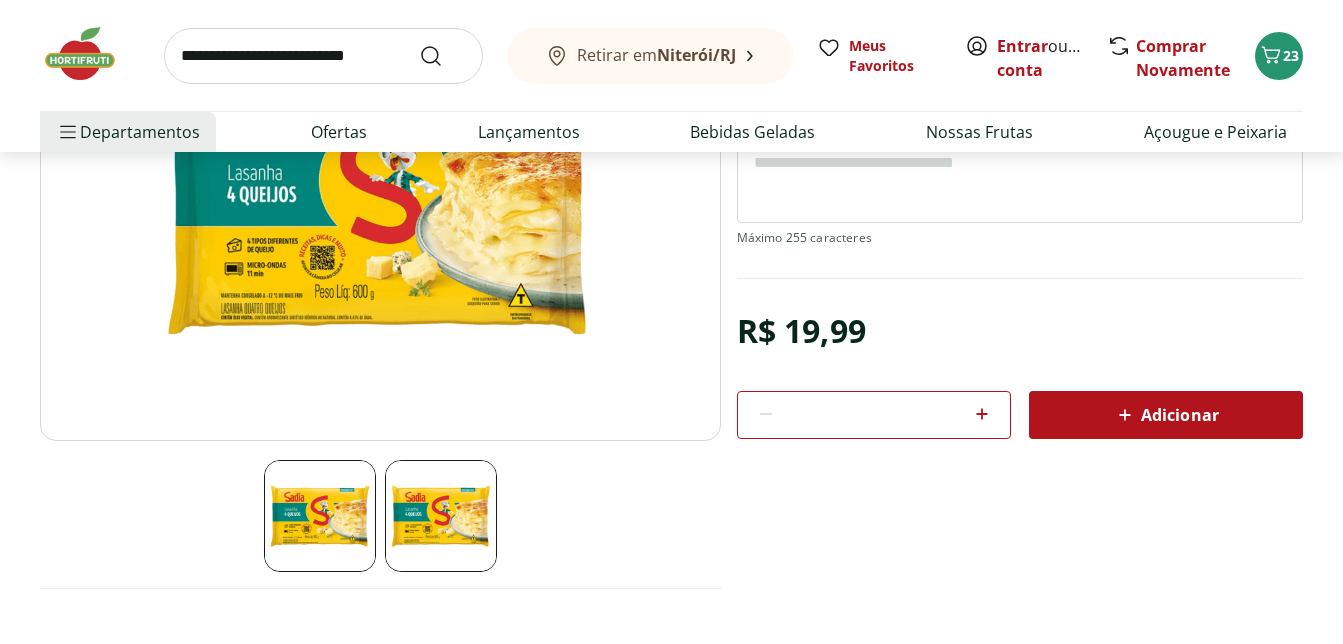 scroll, scrollTop: 300, scrollLeft: 0, axis: vertical 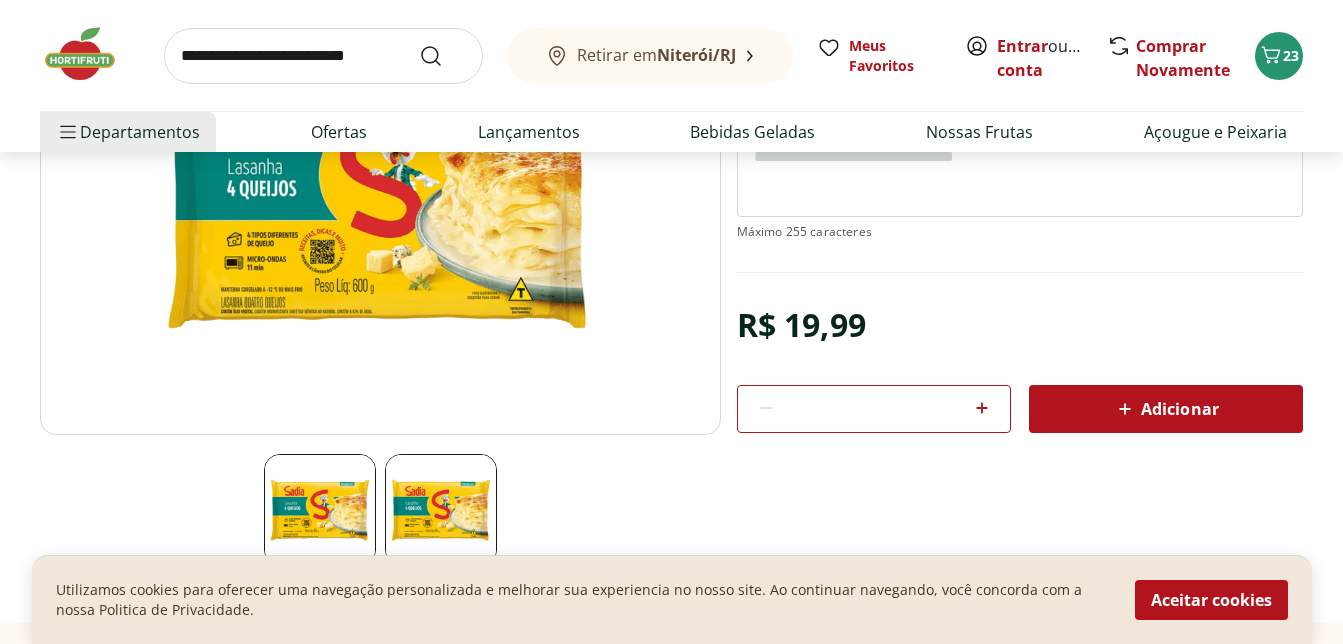 click on "Adicionar" at bounding box center [1166, 409] 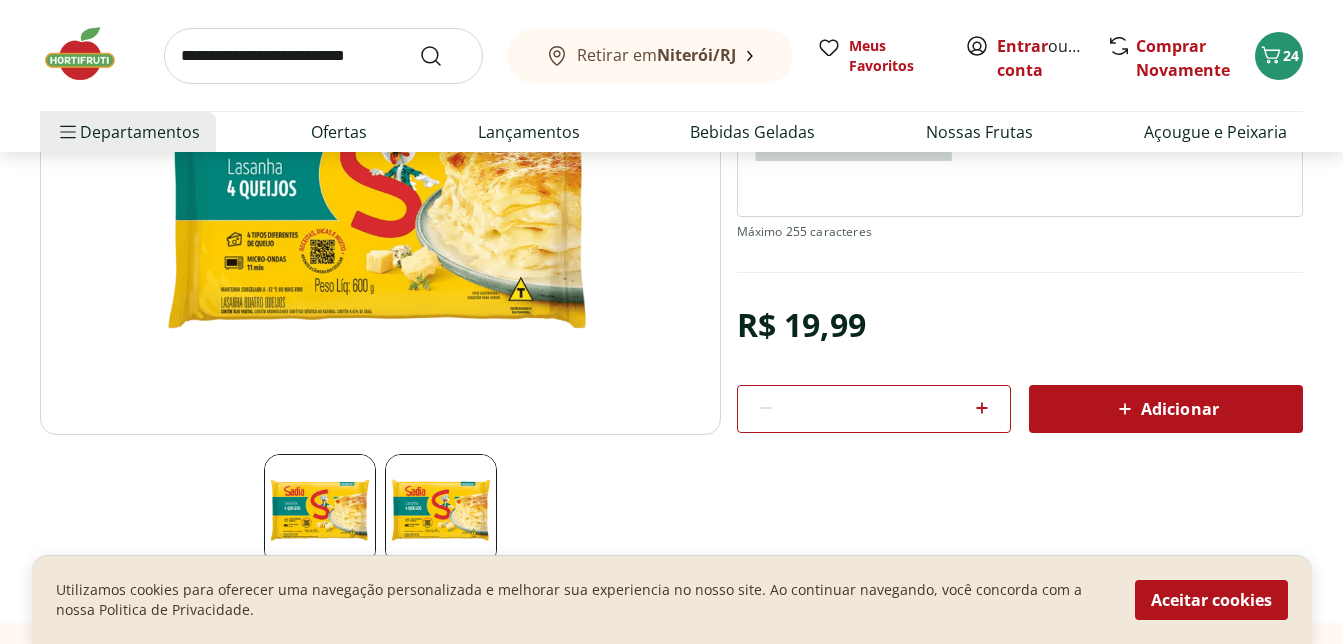 click at bounding box center (323, 56) 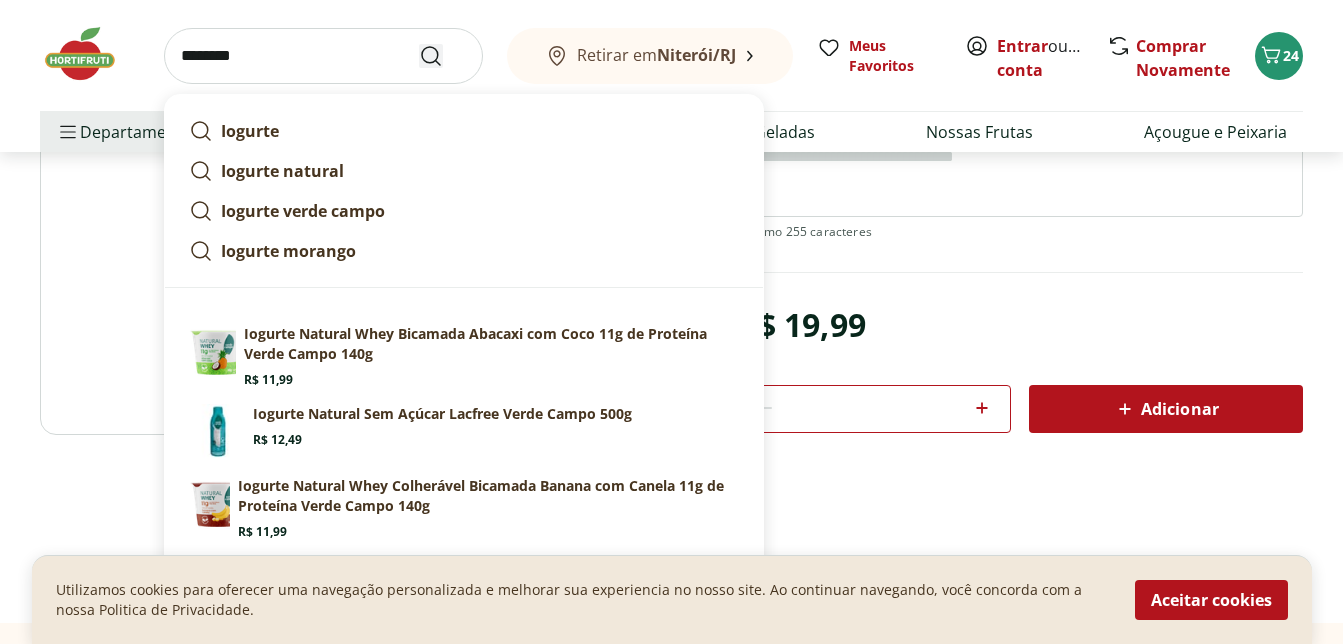 type on "********" 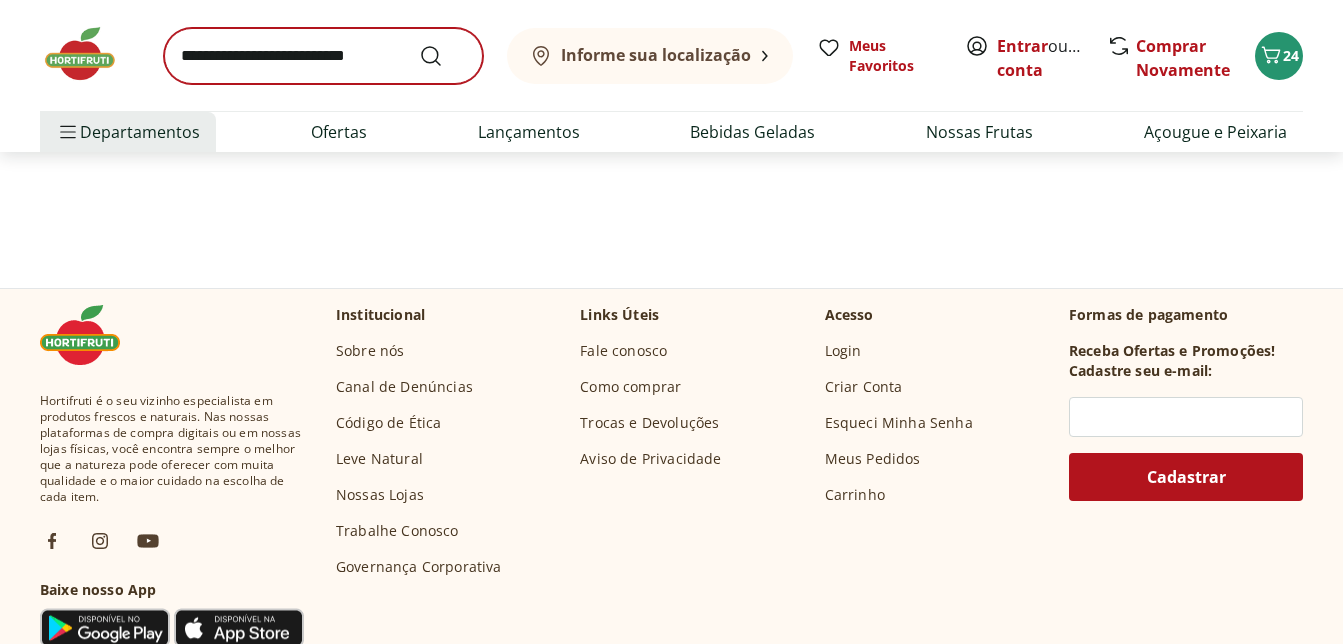 scroll, scrollTop: 0, scrollLeft: 0, axis: both 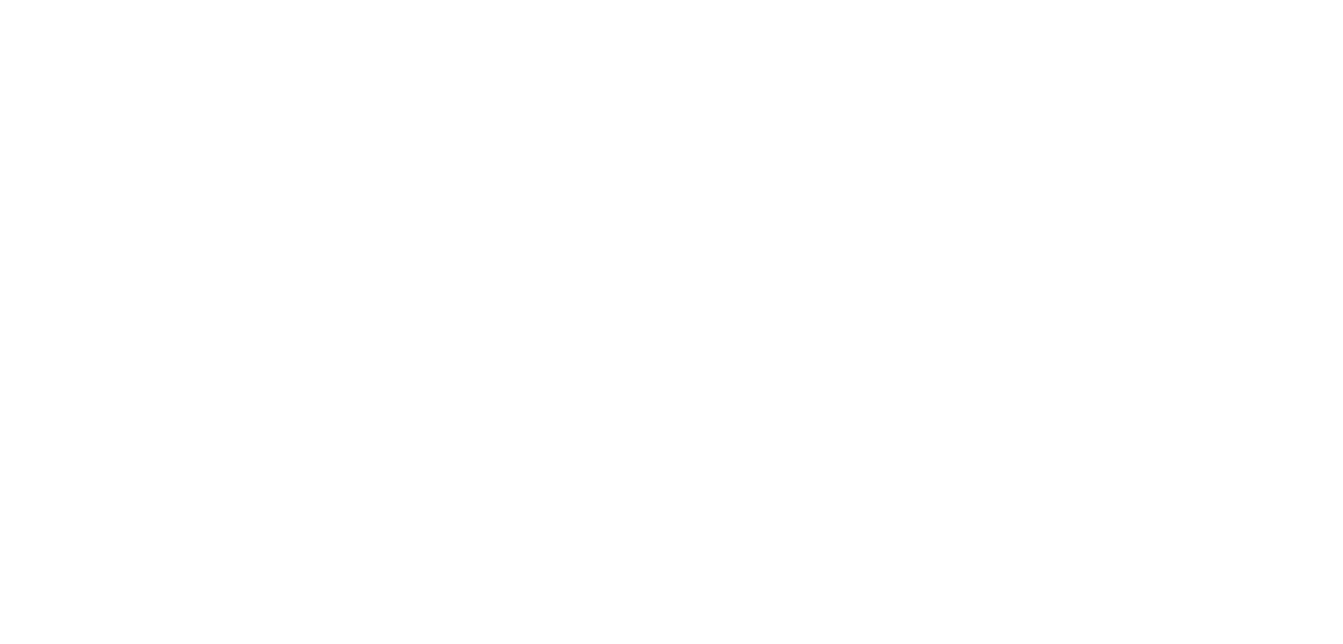 select on "**********" 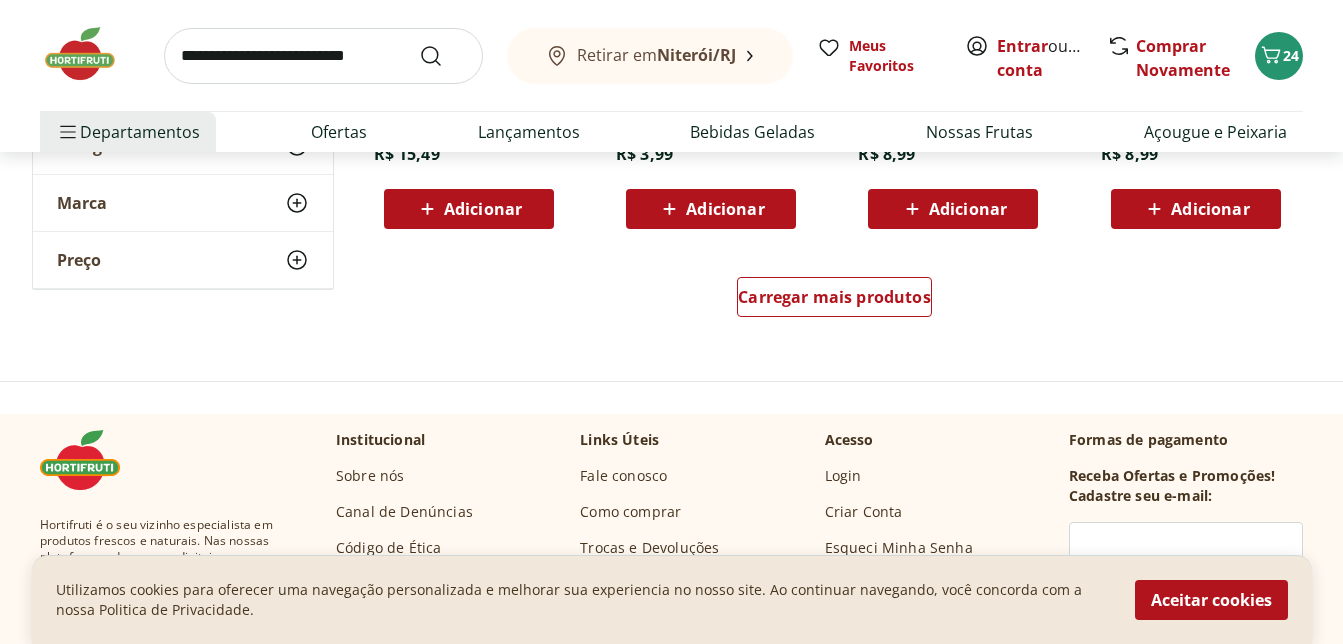 scroll, scrollTop: 1500, scrollLeft: 0, axis: vertical 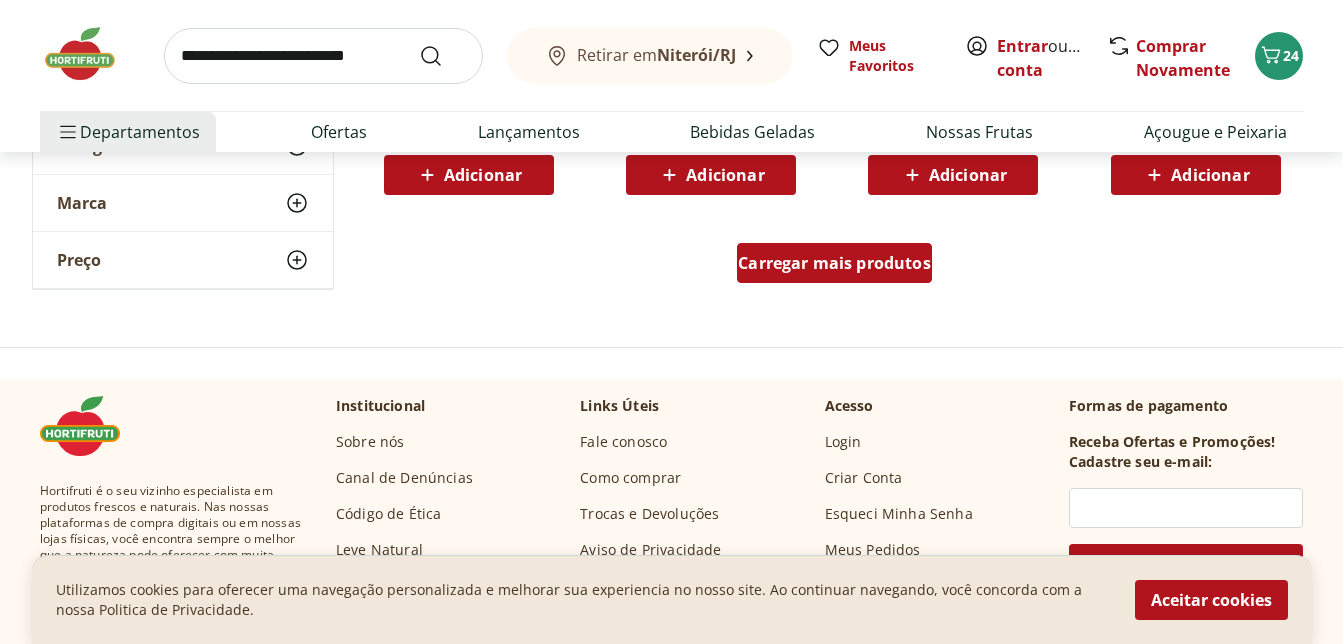 click on "Carregar mais produtos" at bounding box center (834, 263) 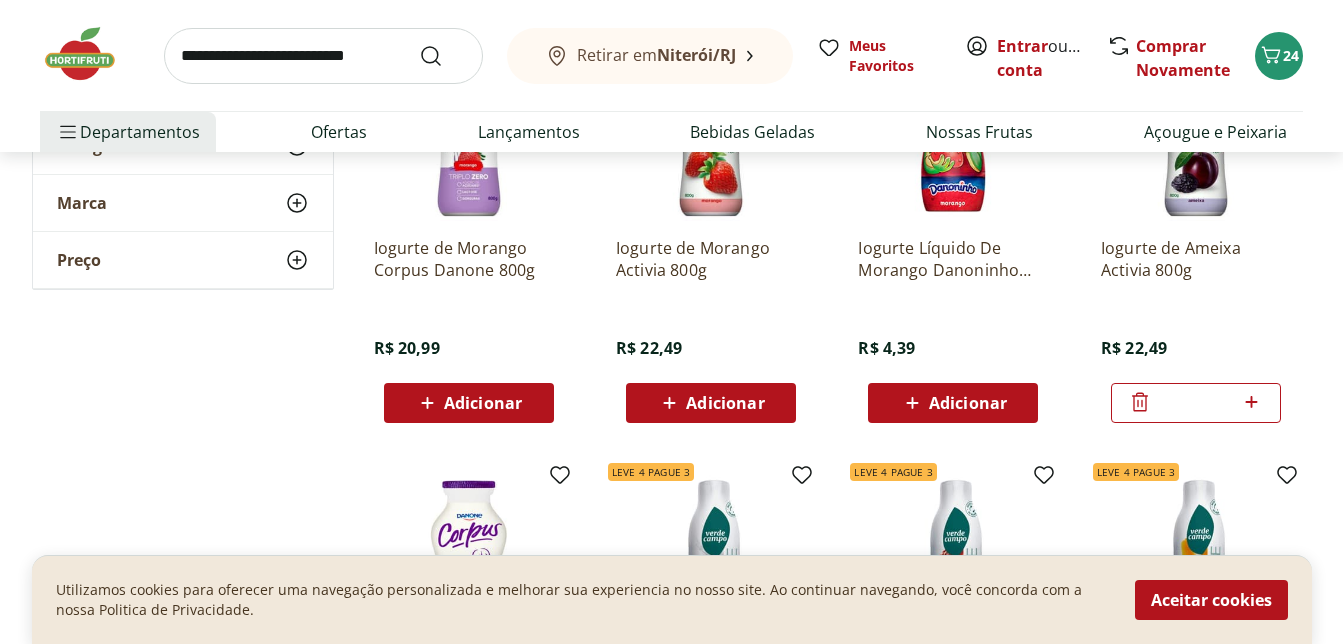 scroll, scrollTop: 1700, scrollLeft: 0, axis: vertical 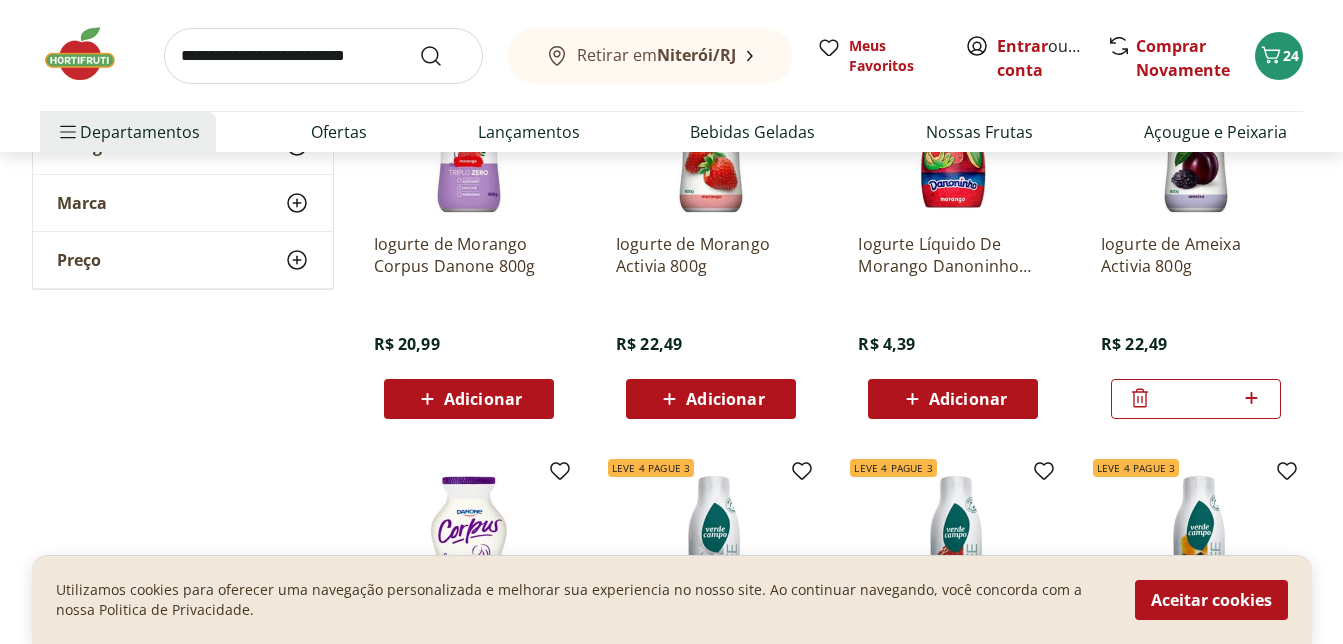 click on "Iogurte de Ameixa Activia 800g R$ 22,49 *" at bounding box center (1196, 318) 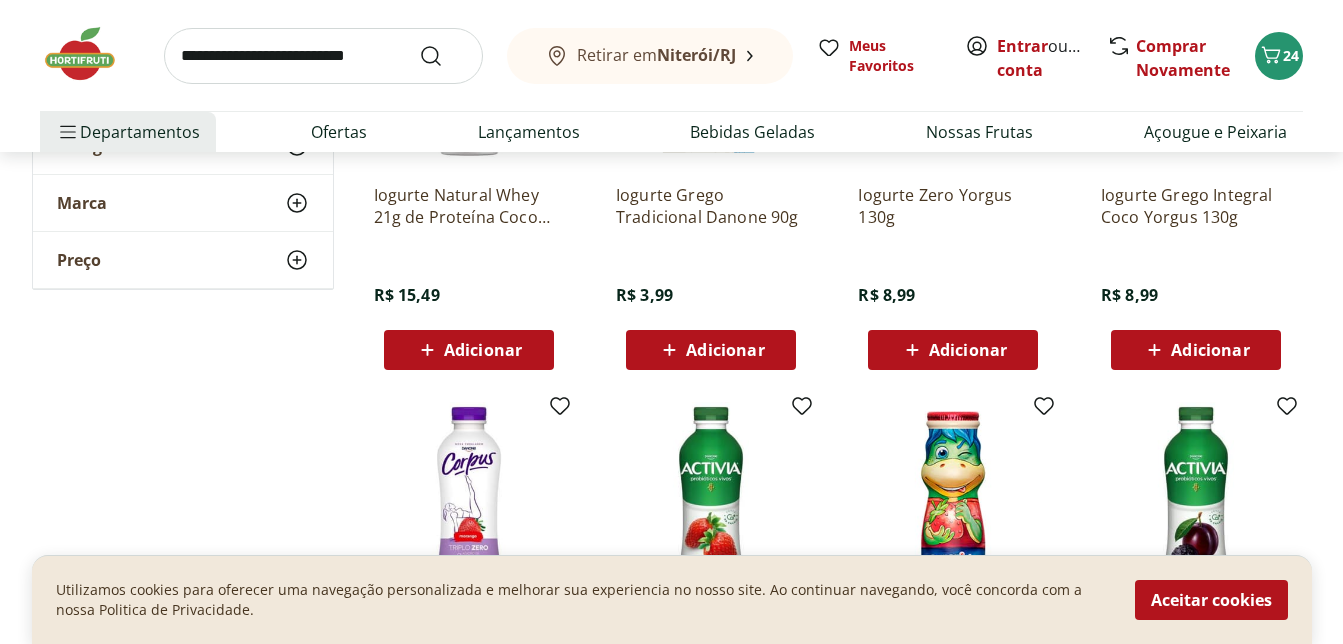 scroll, scrollTop: 1300, scrollLeft: 0, axis: vertical 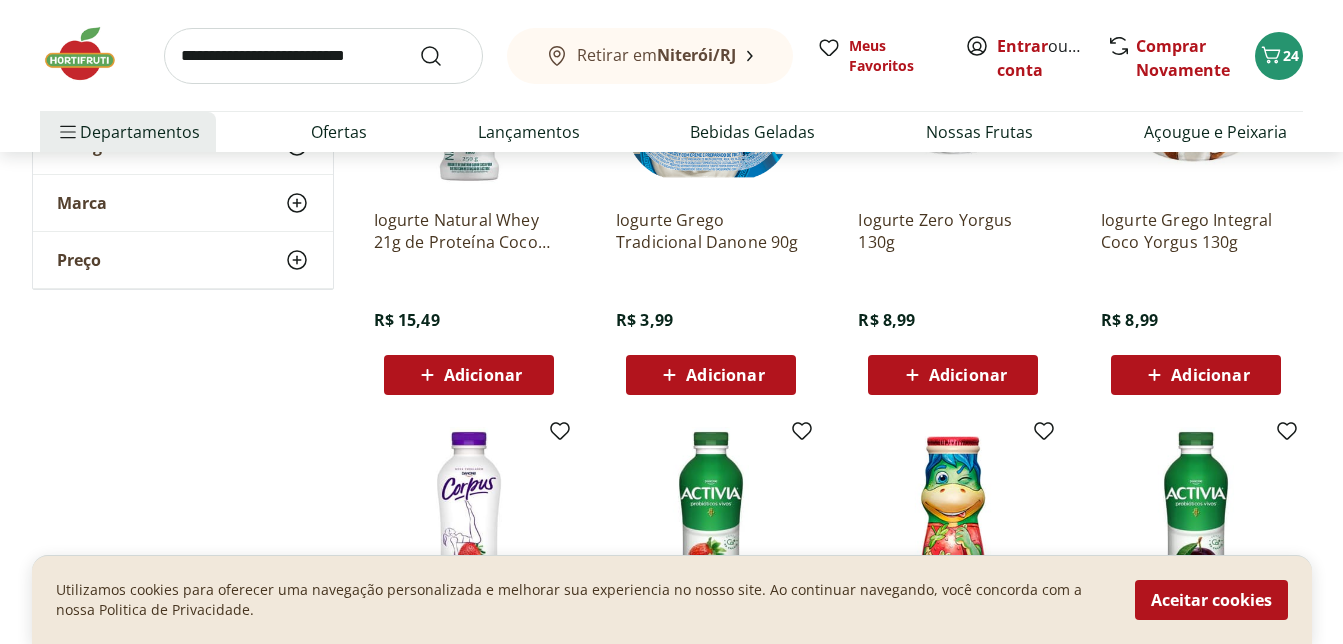 click at bounding box center (1196, 522) 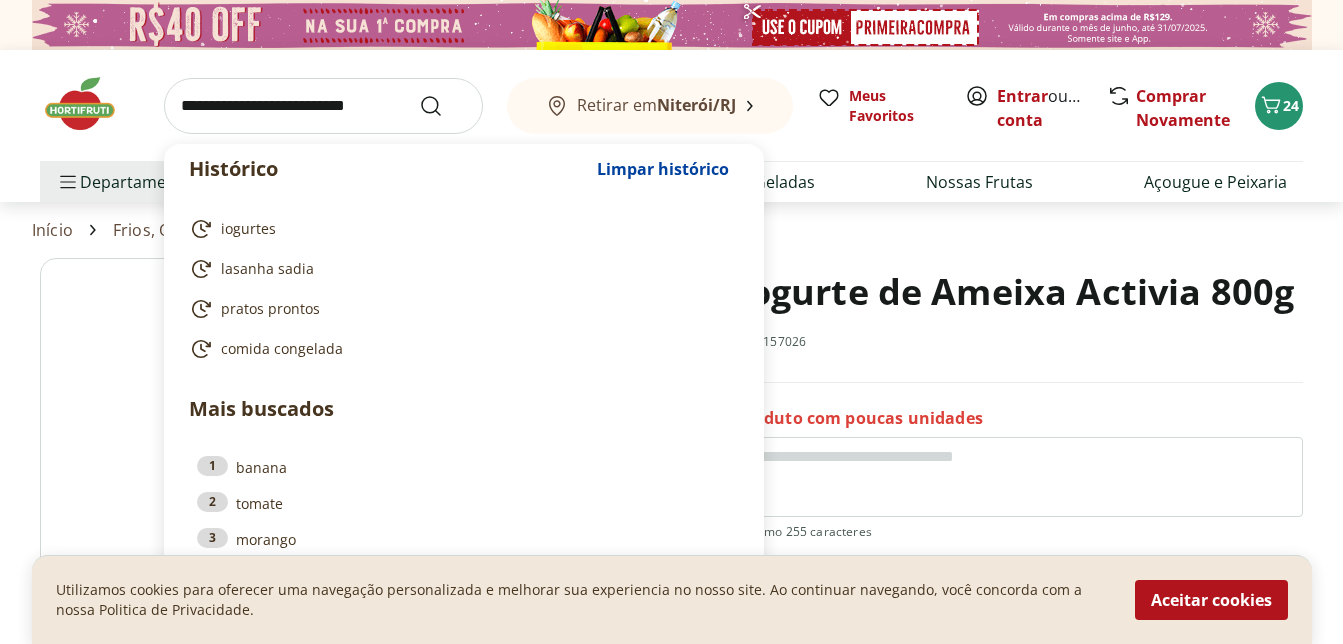 click at bounding box center (323, 106) 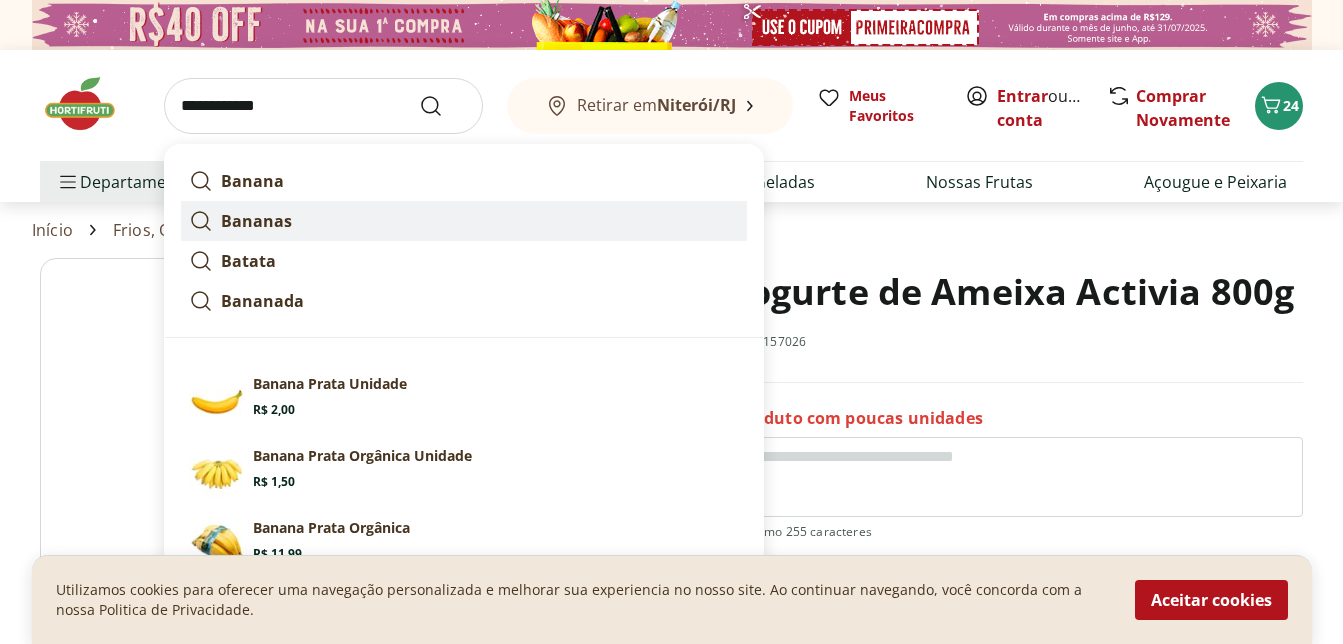 click on "Bananas" at bounding box center (256, 221) 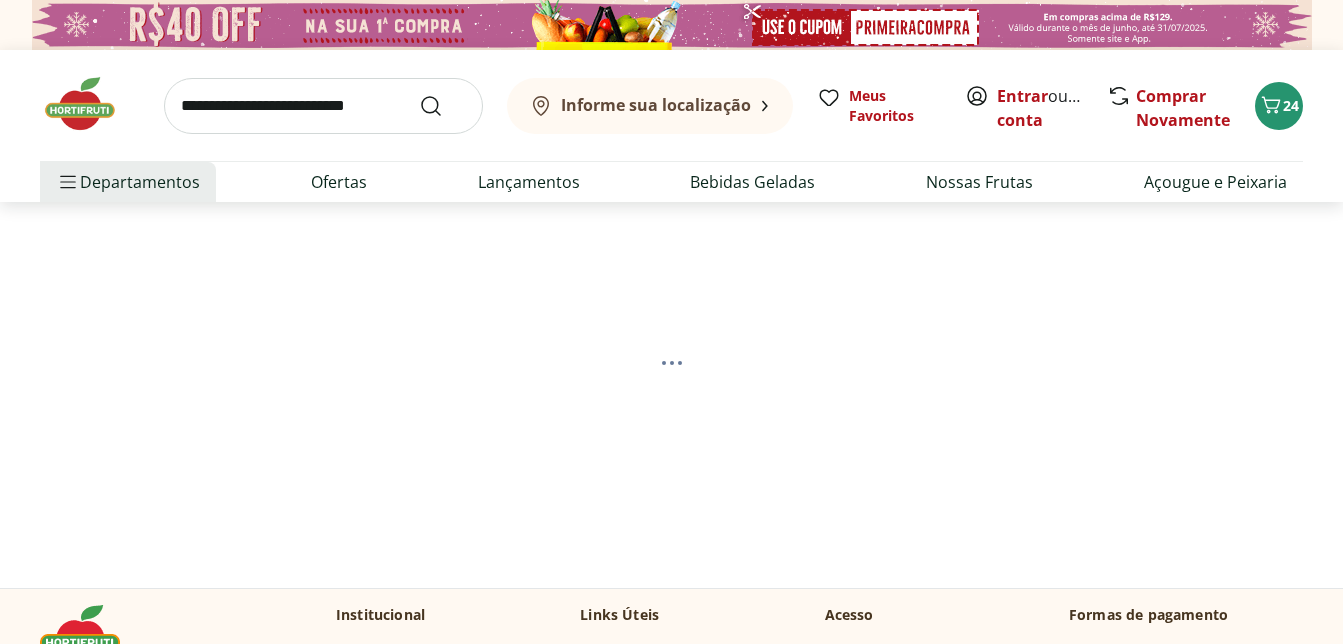 scroll, scrollTop: 300, scrollLeft: 0, axis: vertical 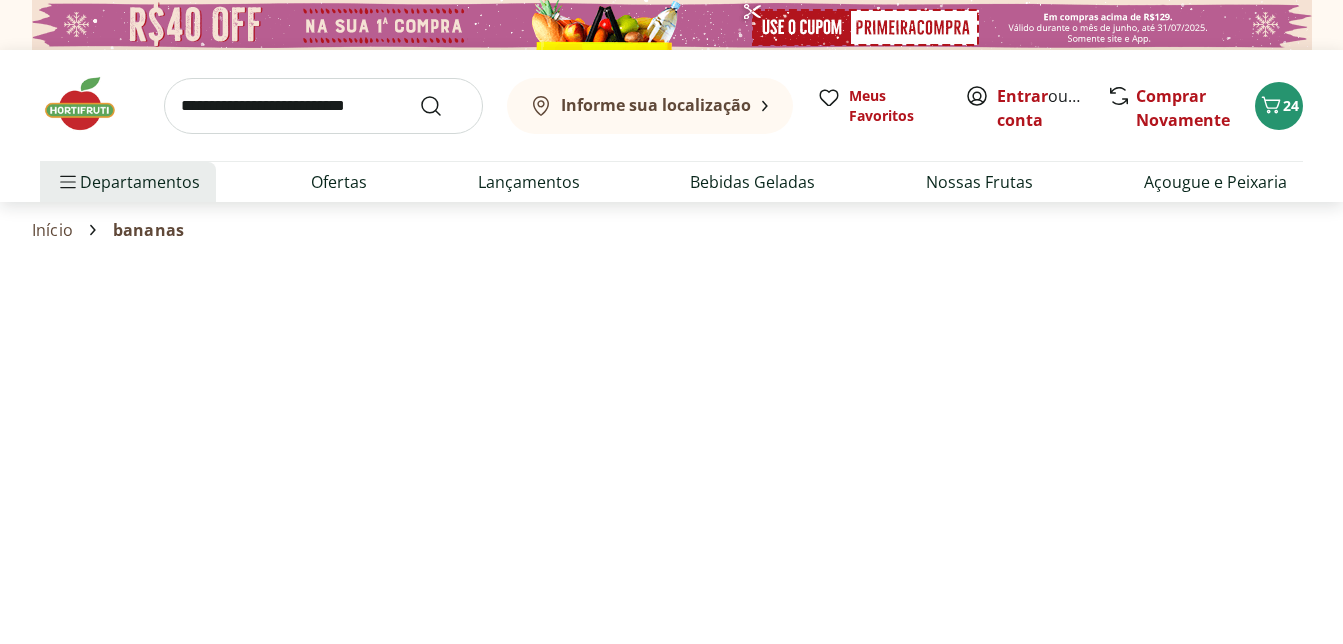select on "**********" 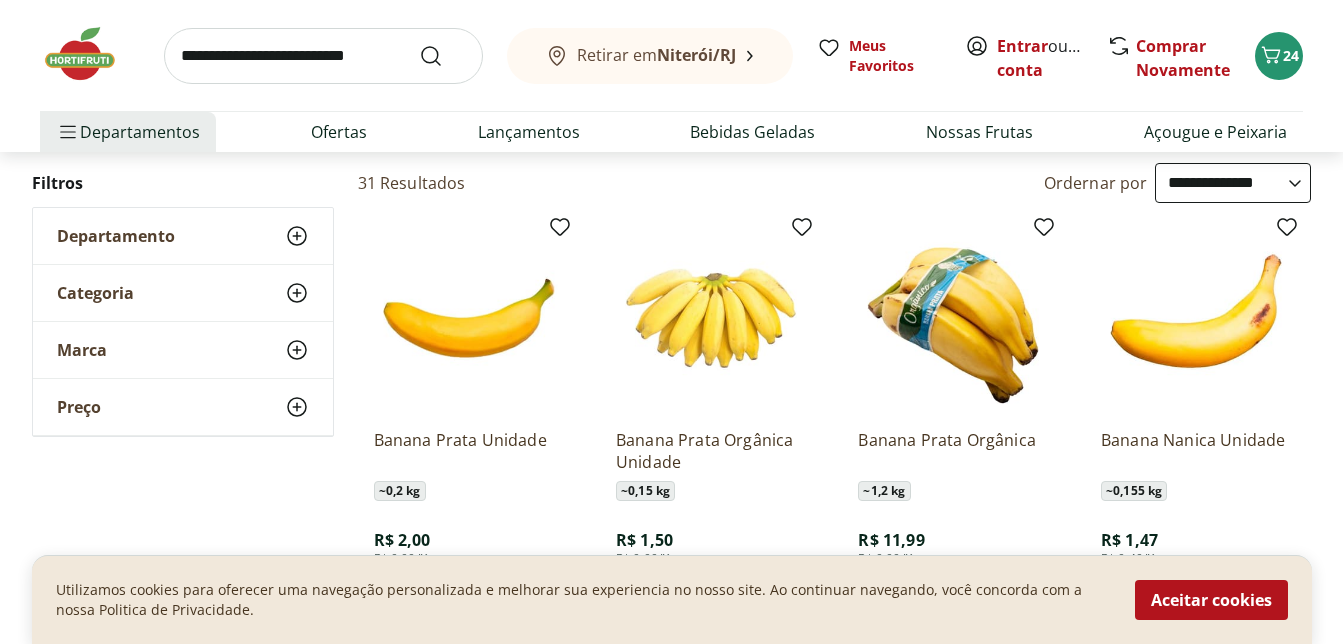 scroll, scrollTop: 300, scrollLeft: 0, axis: vertical 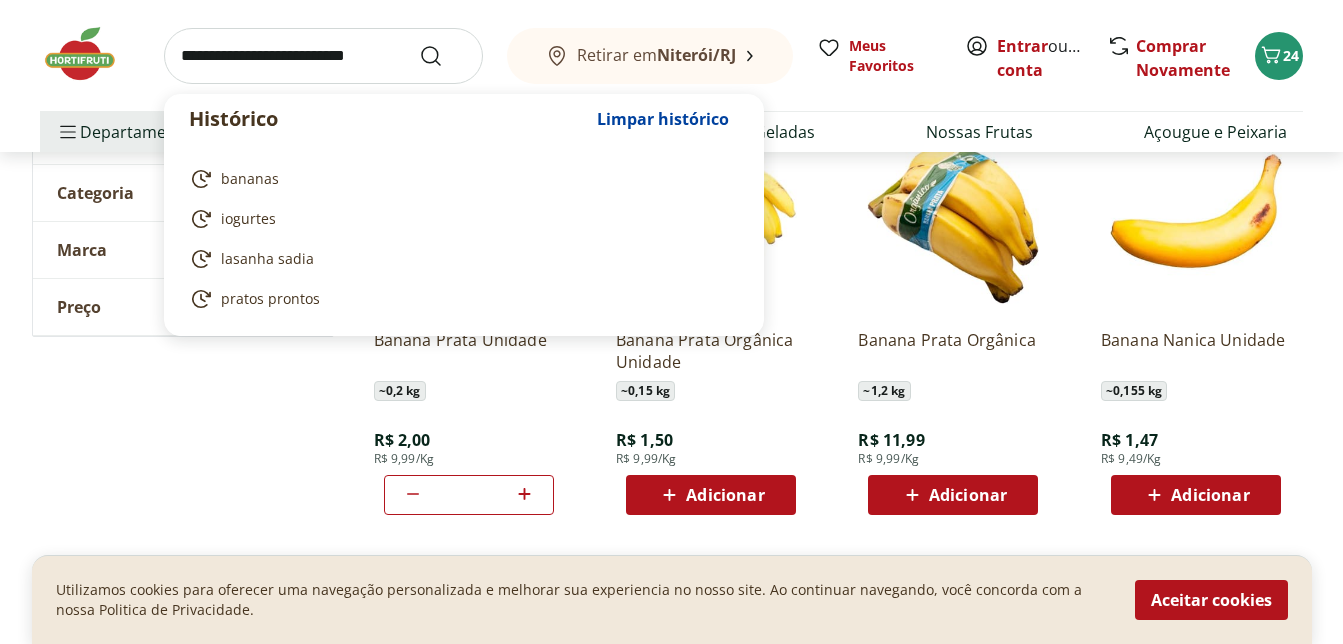 click at bounding box center [323, 56] 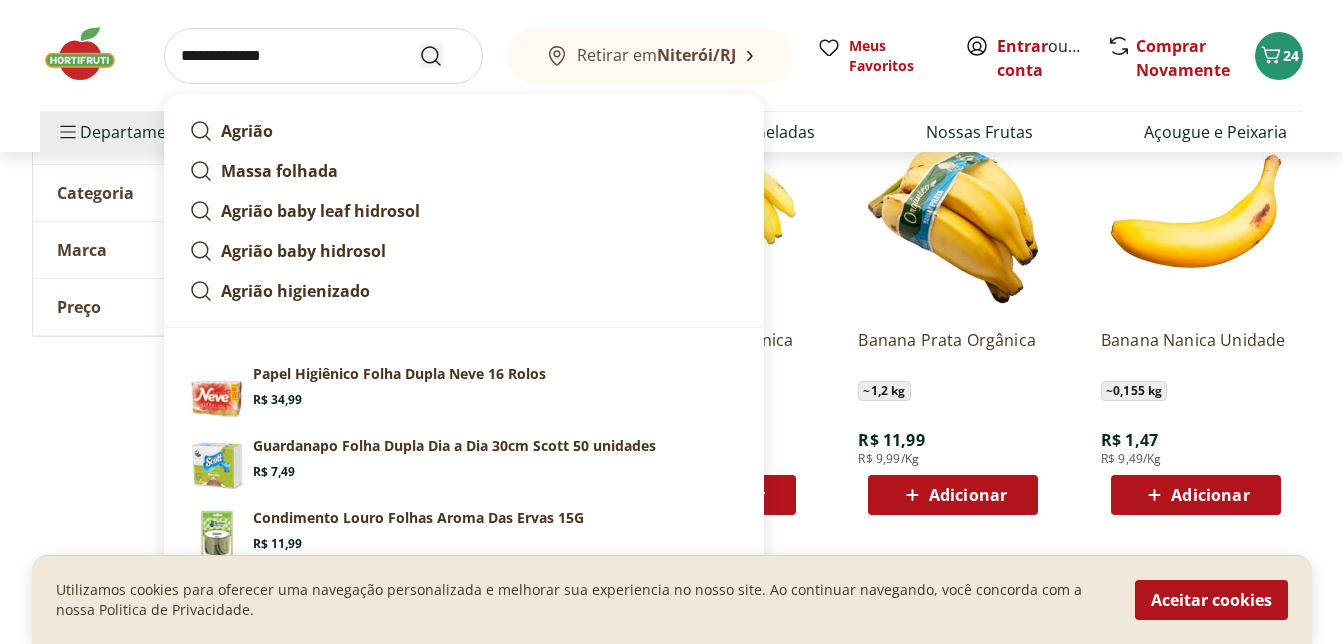 type on "**********" 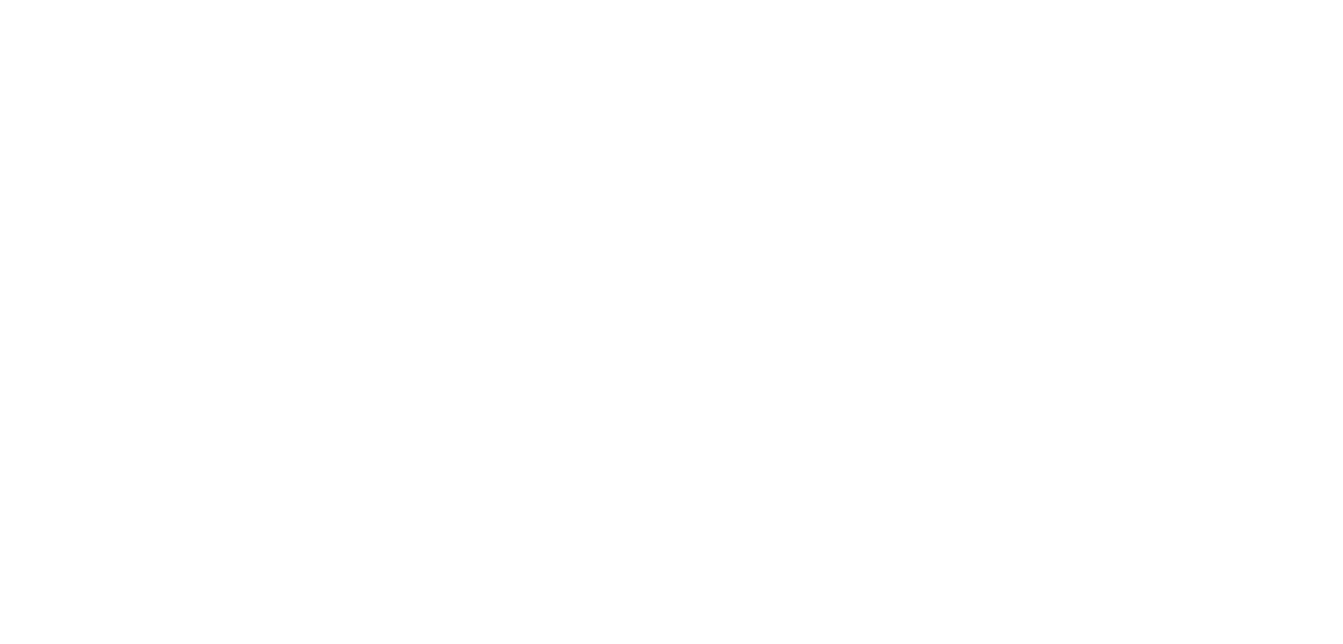 scroll, scrollTop: 0, scrollLeft: 0, axis: both 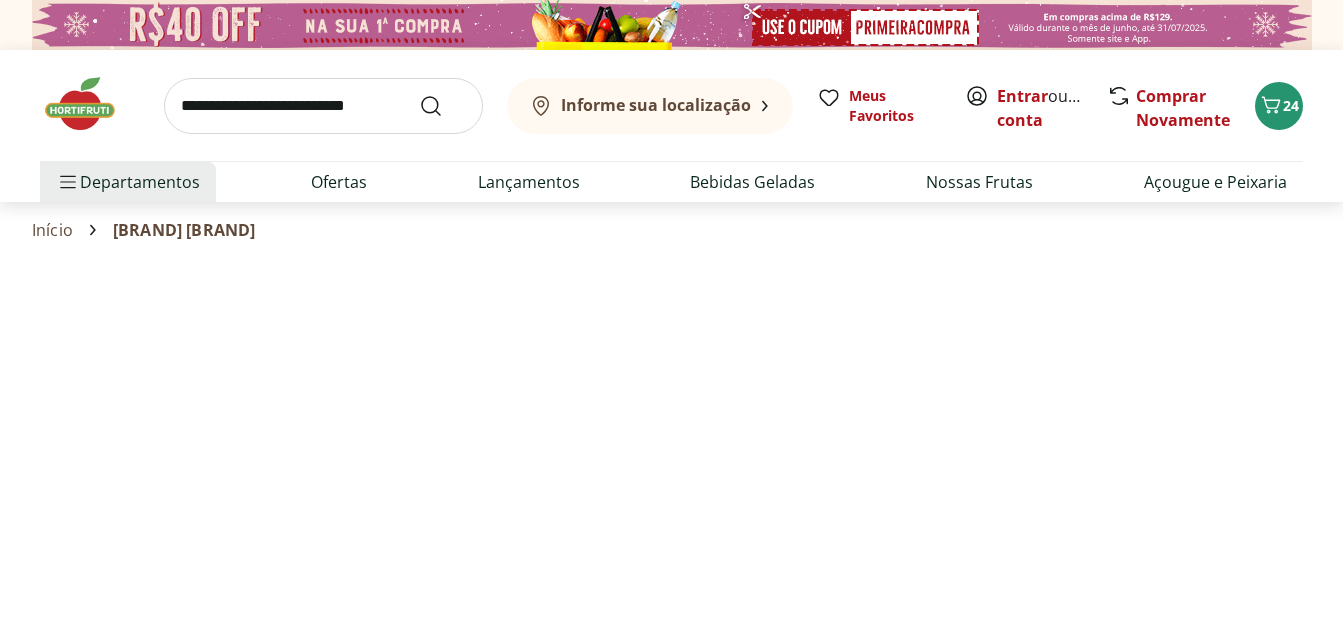 select on "**********" 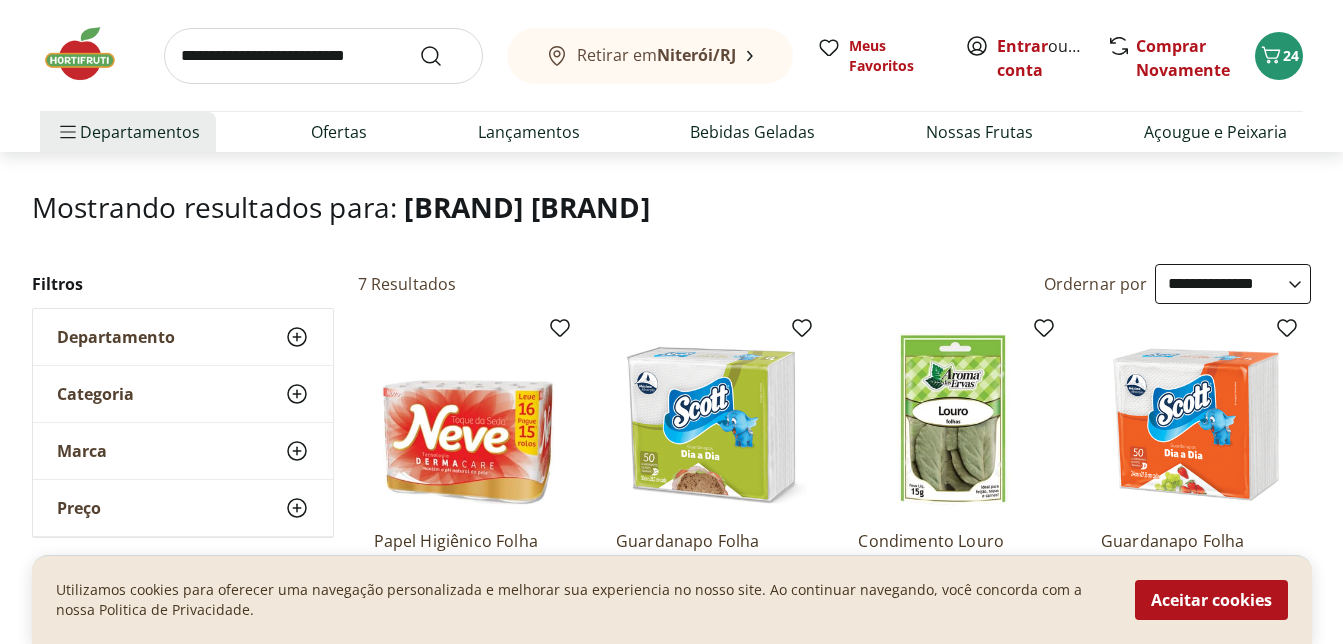 scroll, scrollTop: 100, scrollLeft: 0, axis: vertical 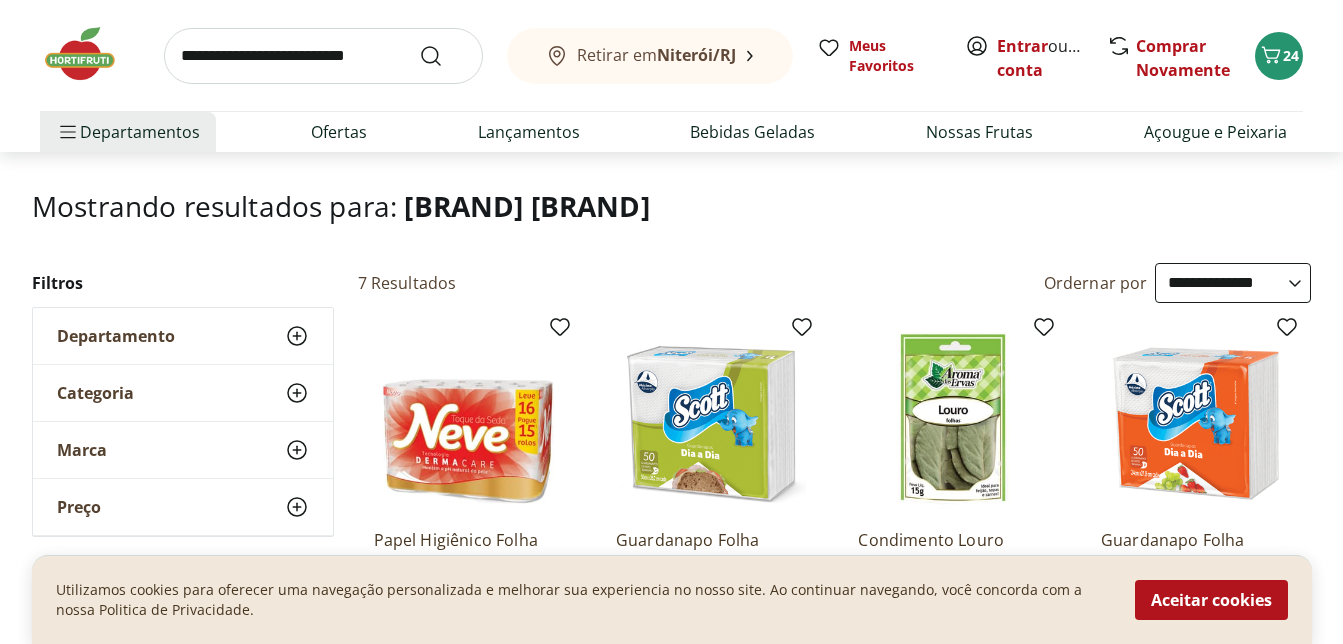 click on "Marca" at bounding box center [82, 450] 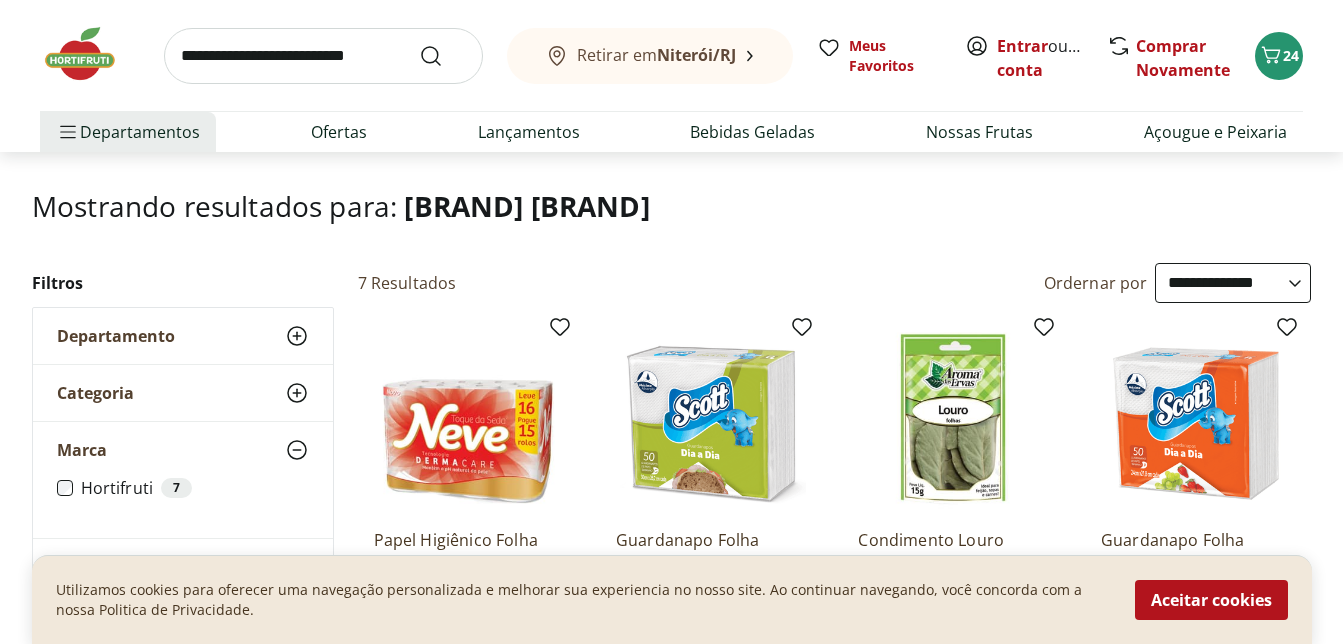 click 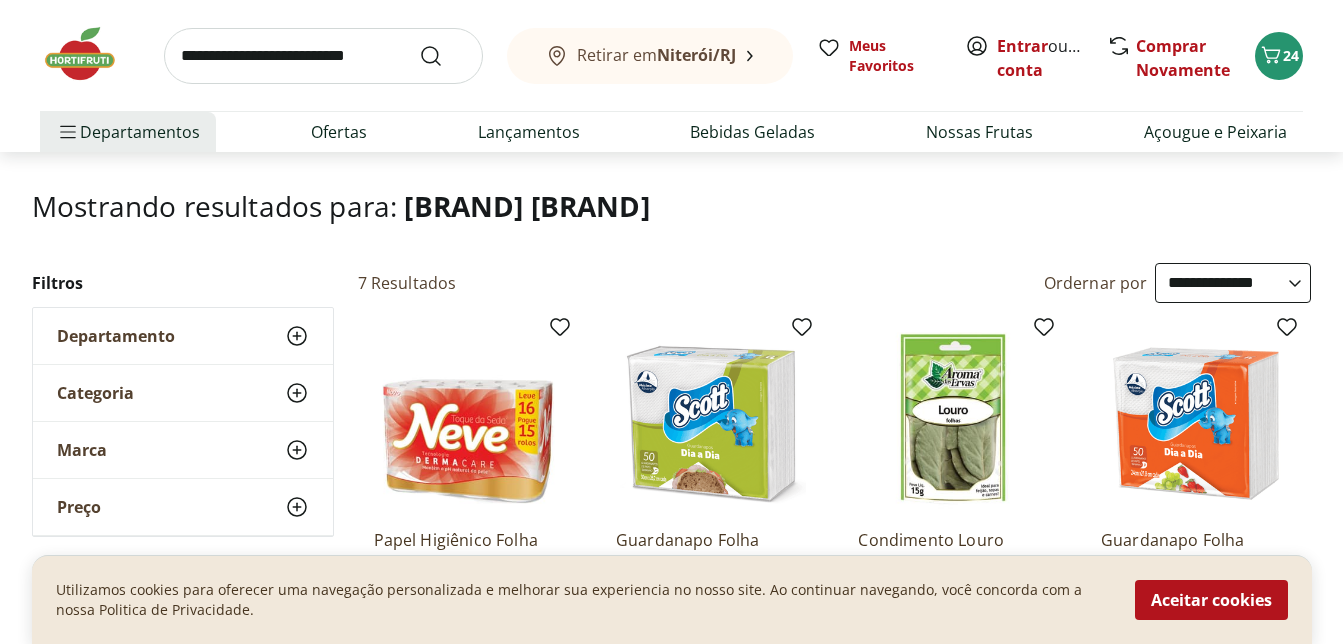 click at bounding box center [323, 56] 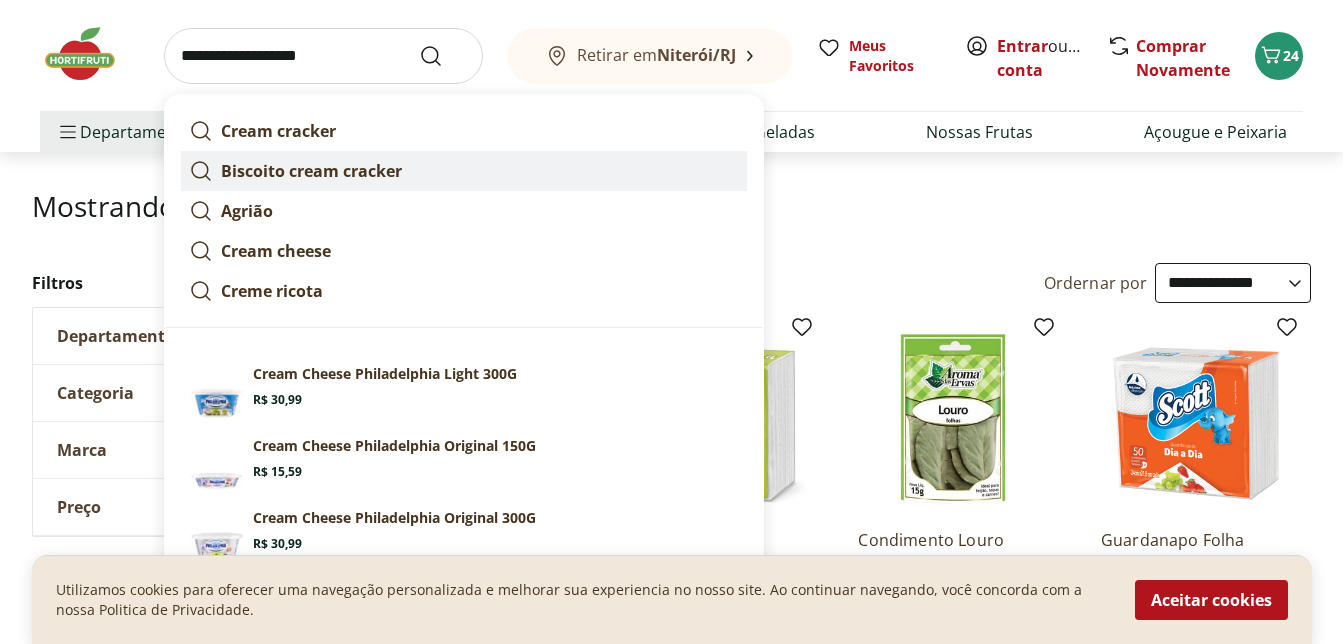 click on "Biscoito cream cracker" at bounding box center [311, 171] 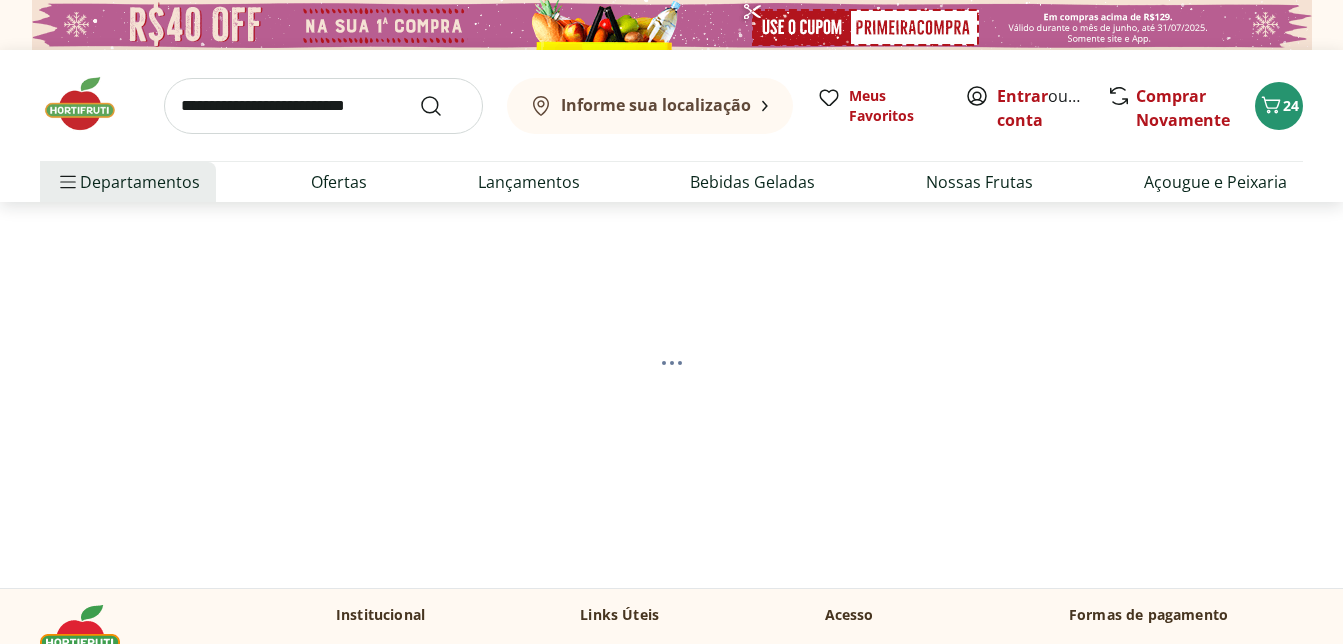 scroll, scrollTop: 0, scrollLeft: 0, axis: both 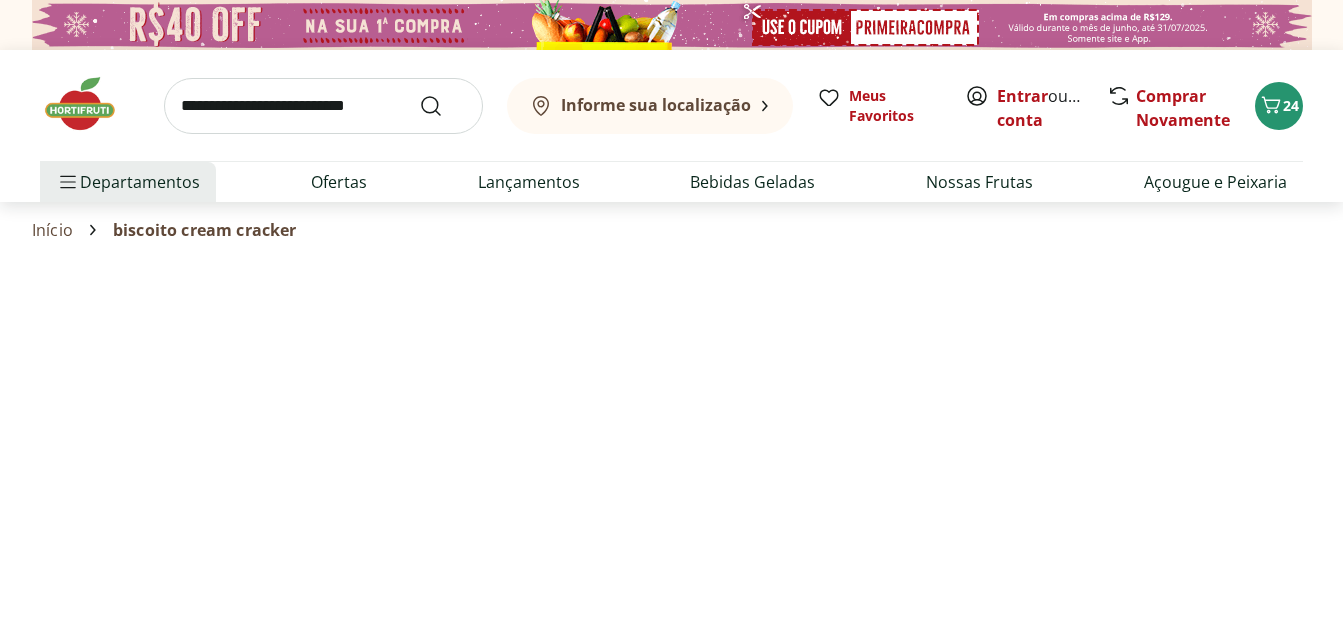 select on "**********" 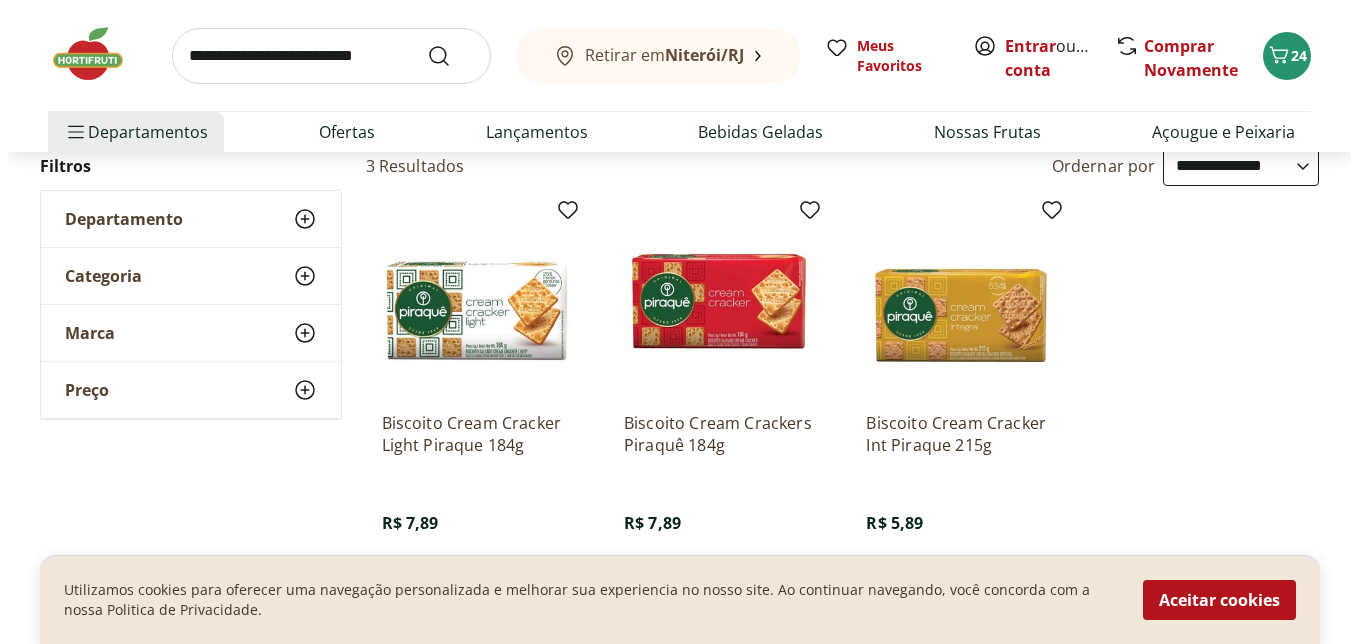scroll, scrollTop: 0, scrollLeft: 0, axis: both 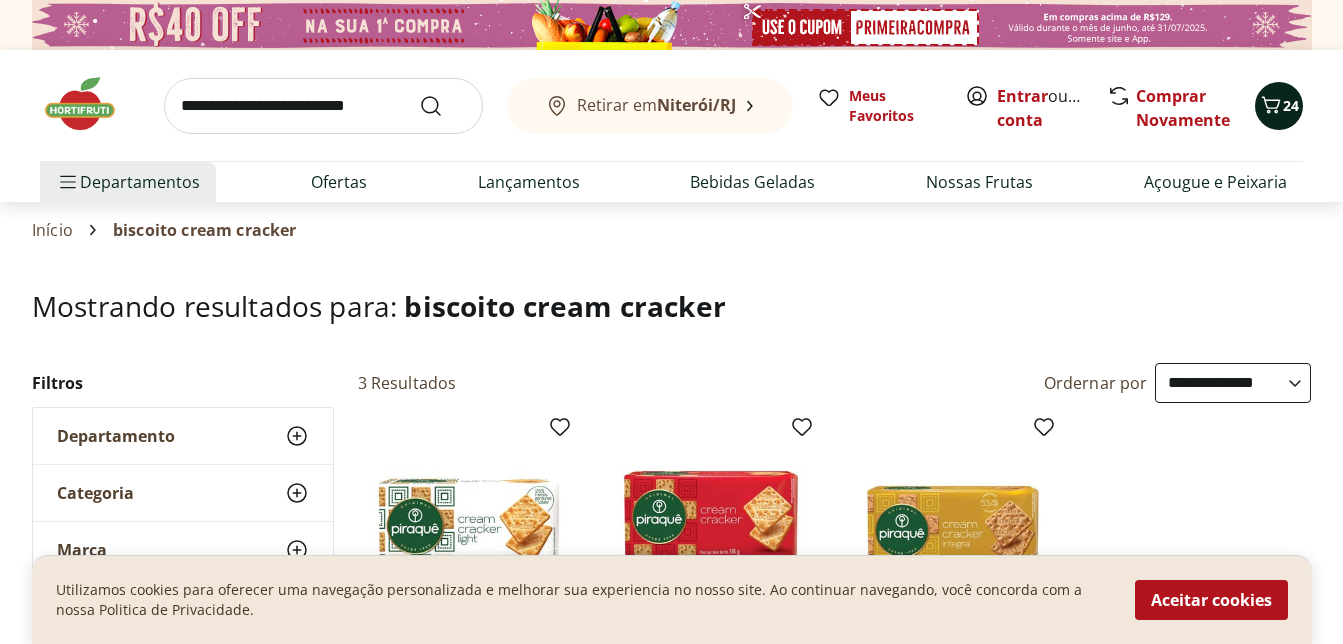 click on "24" at bounding box center [1291, 105] 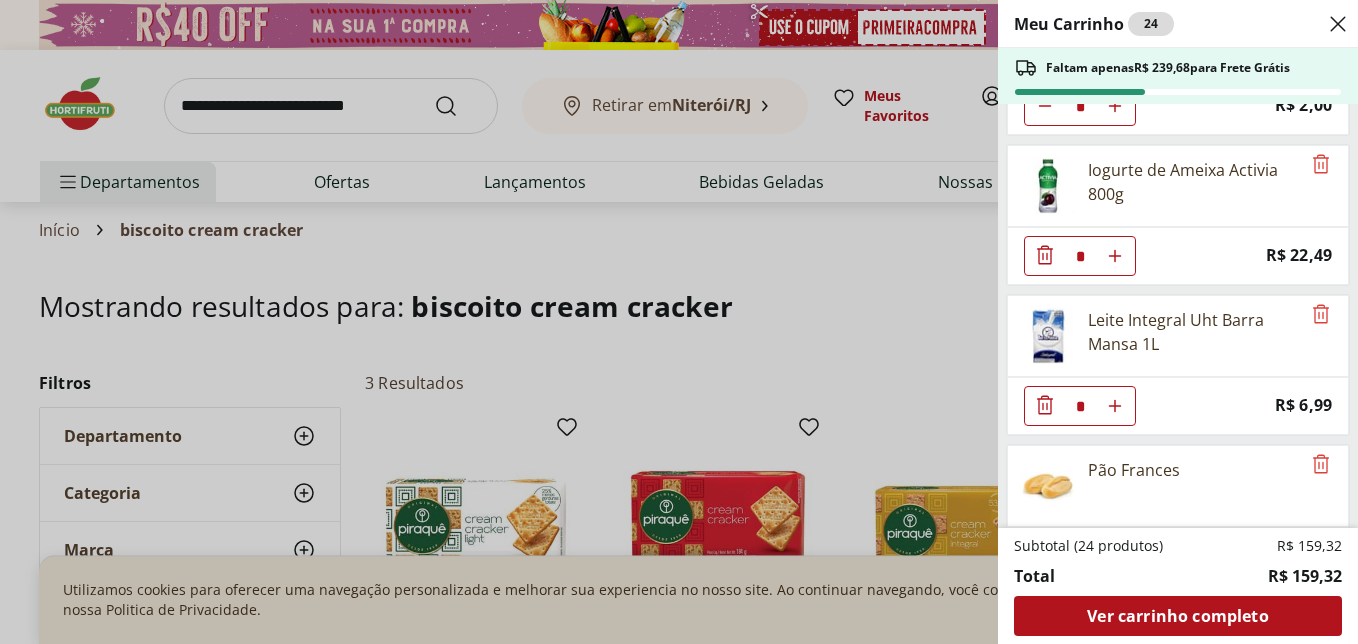 scroll, scrollTop: 200, scrollLeft: 0, axis: vertical 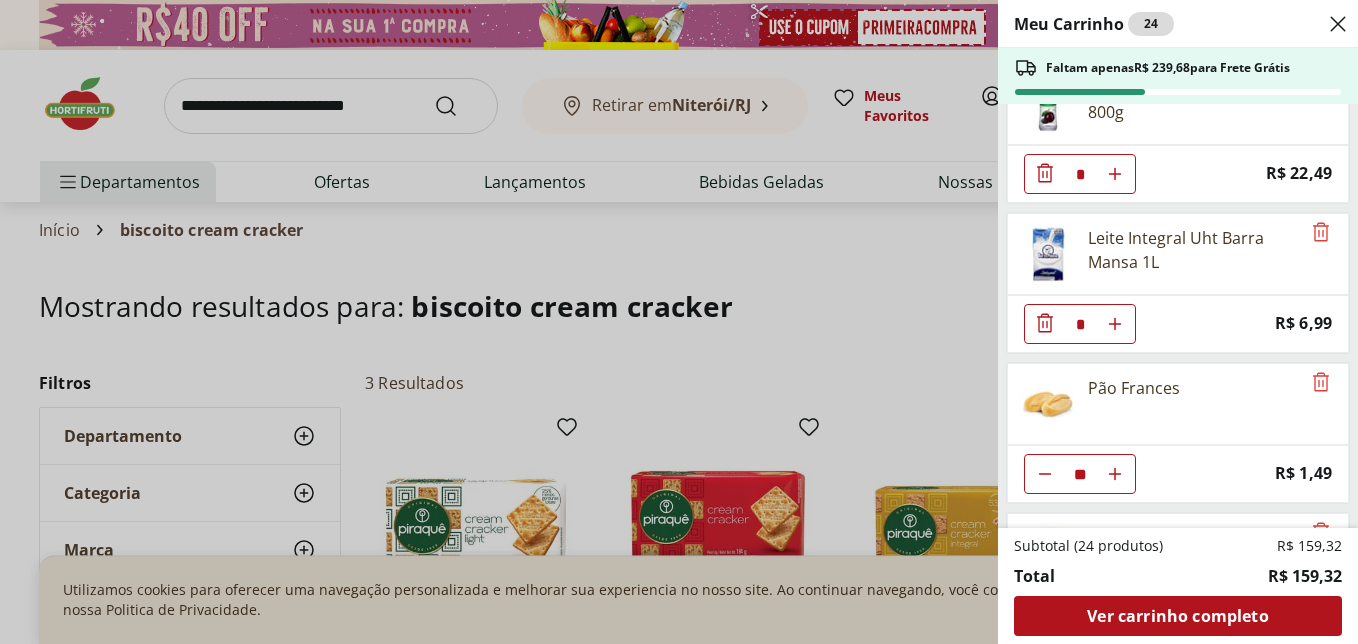 click 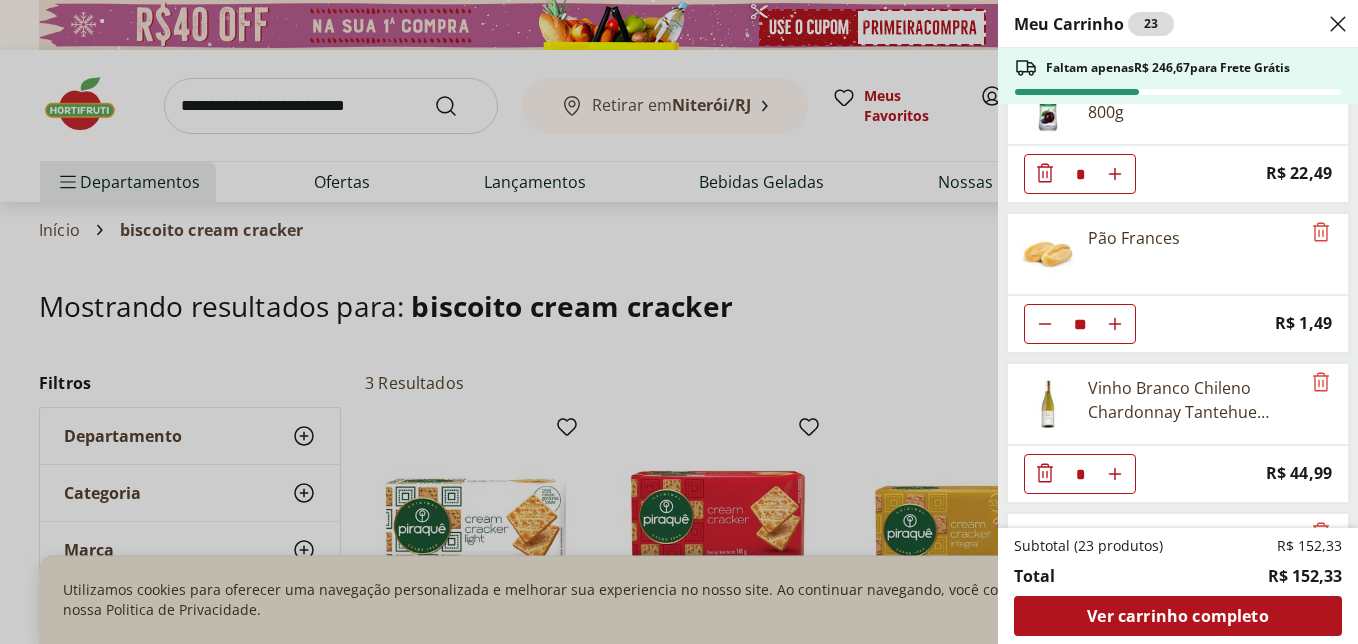 click 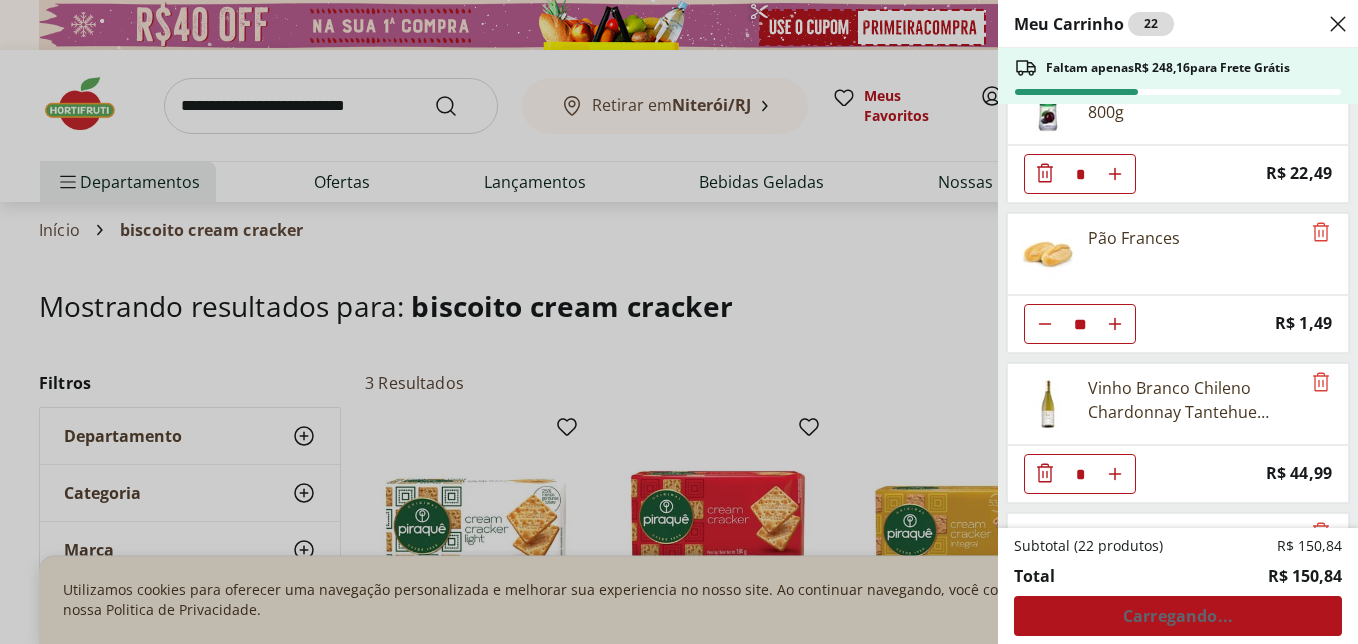 click 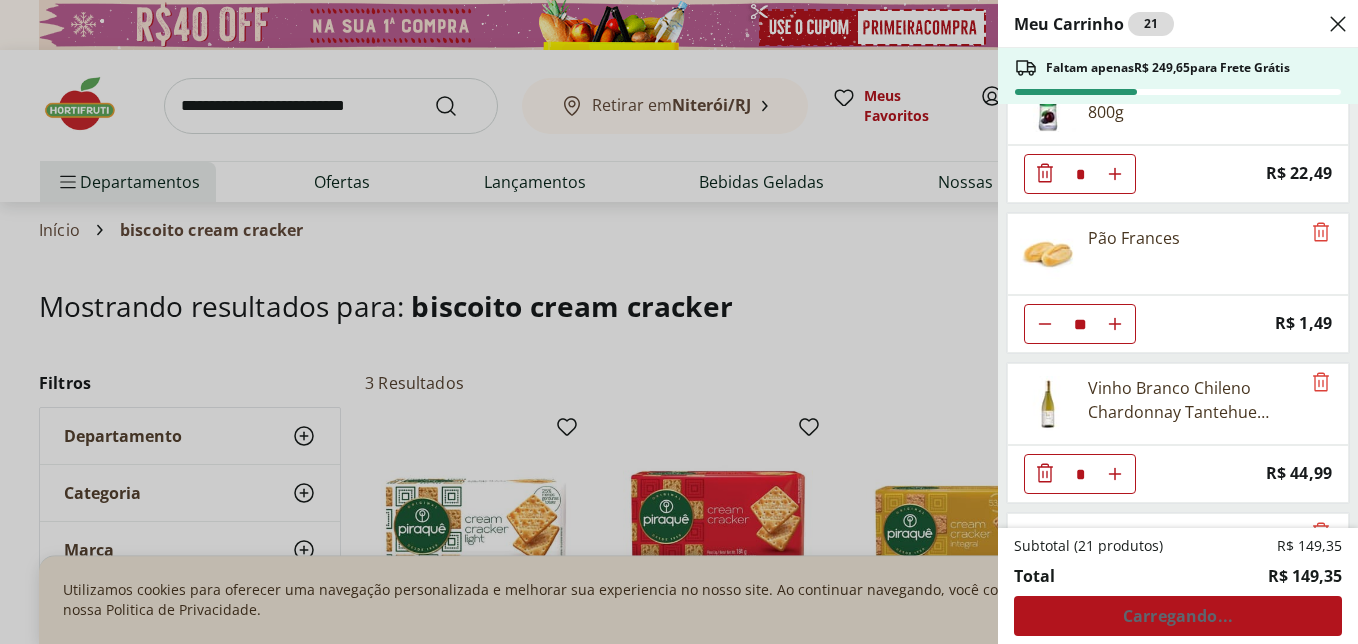 click 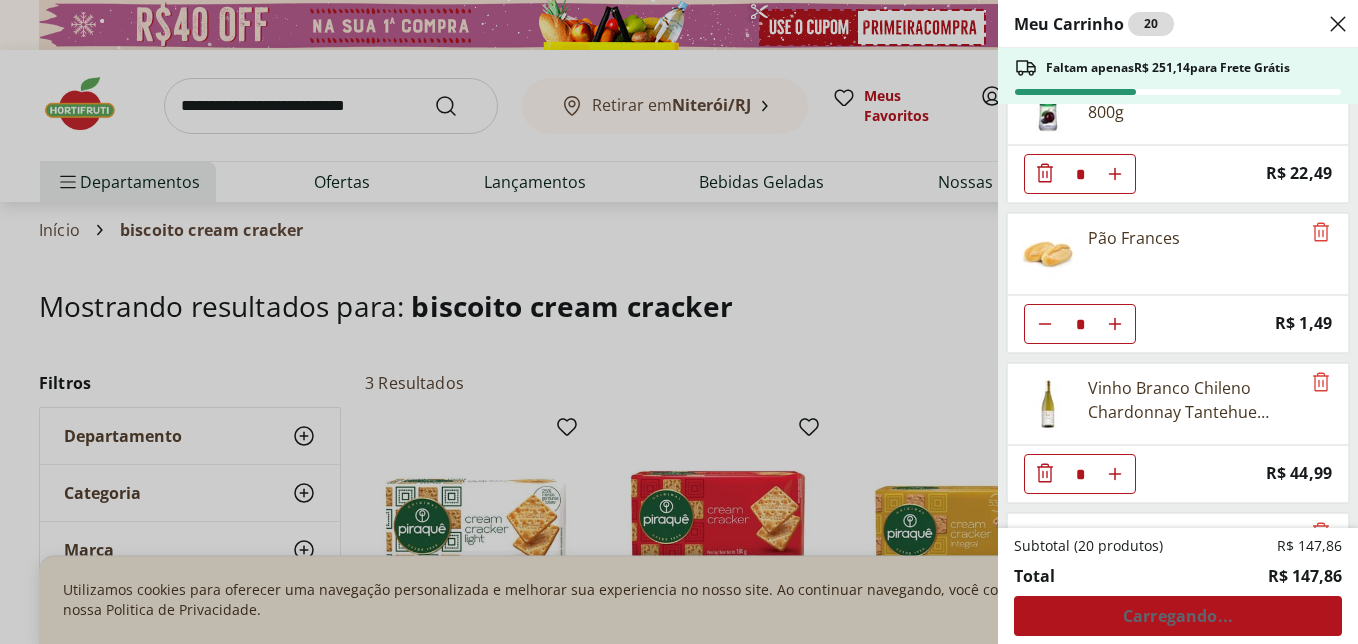 click 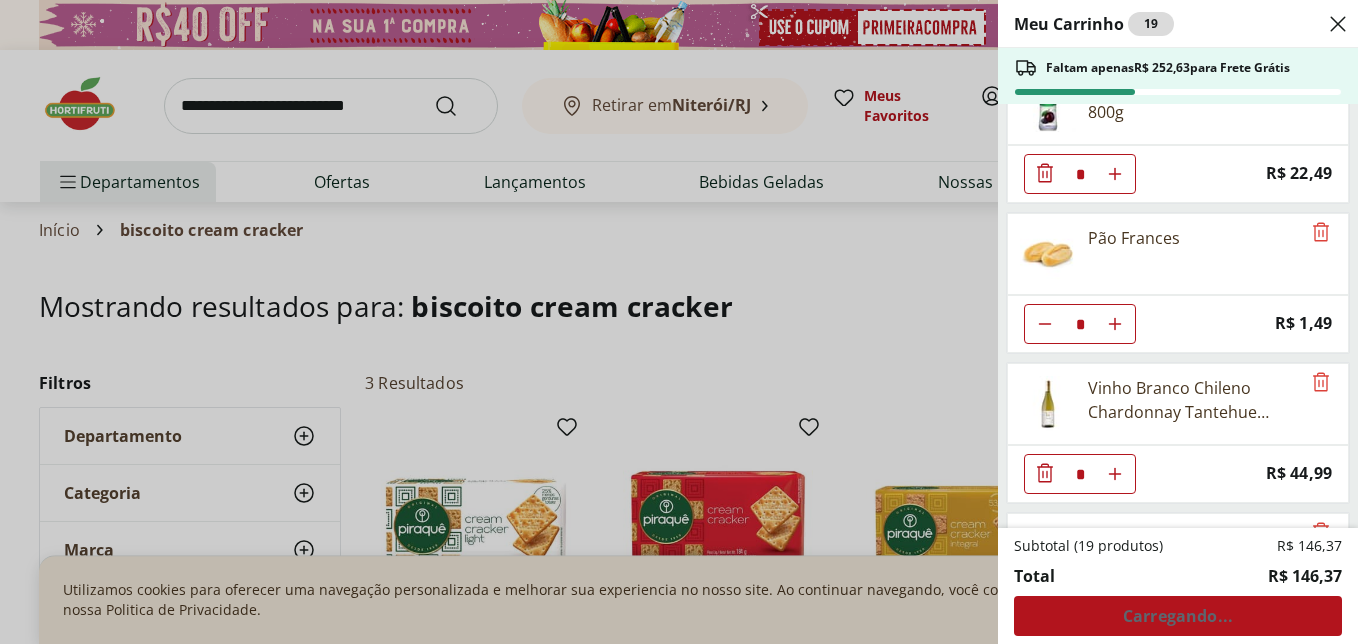 click 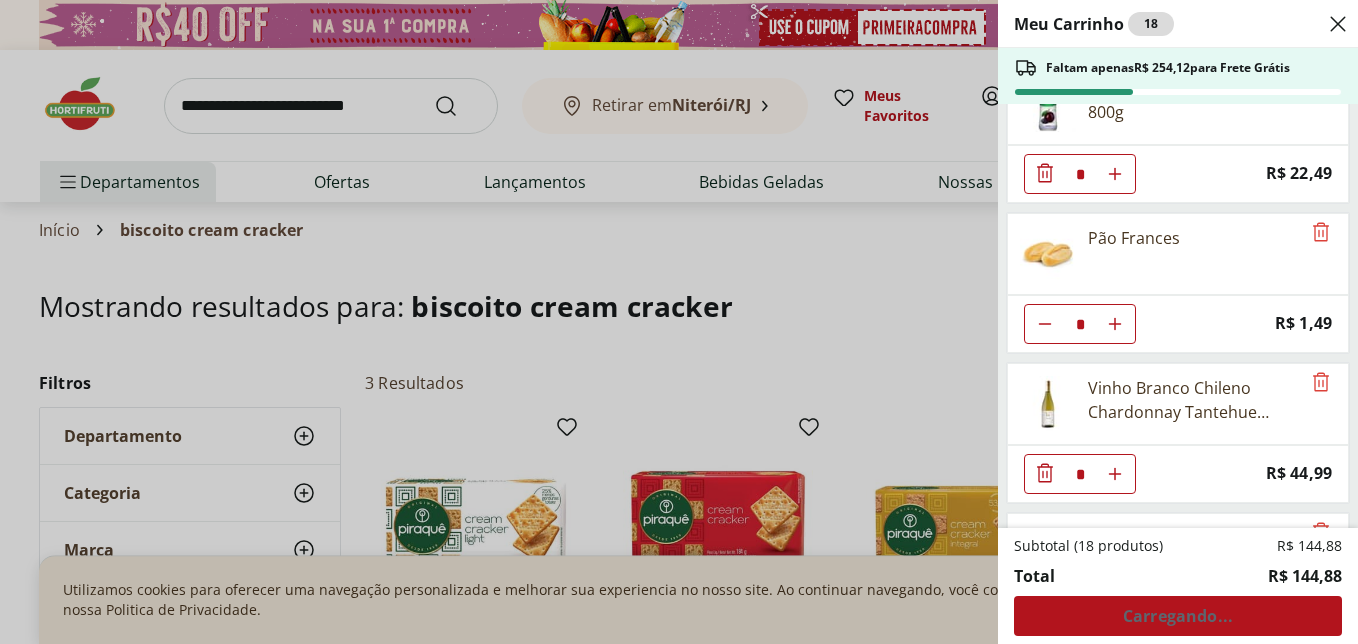 click 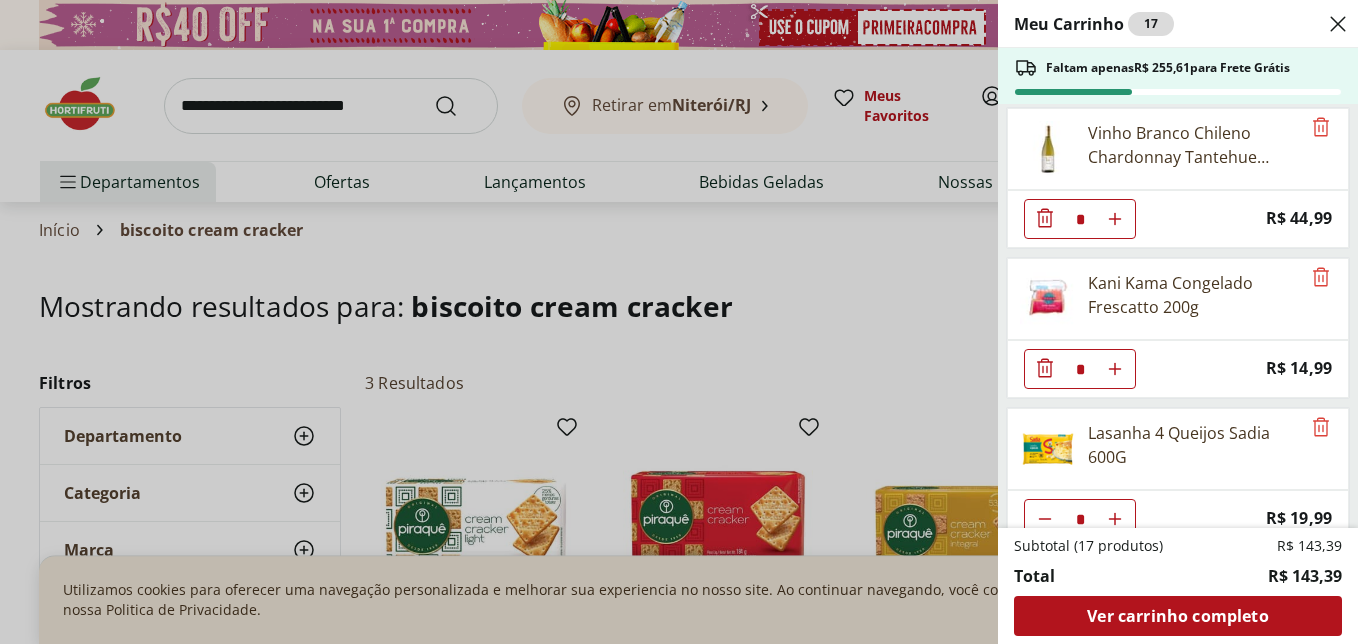 scroll, scrollTop: 484, scrollLeft: 0, axis: vertical 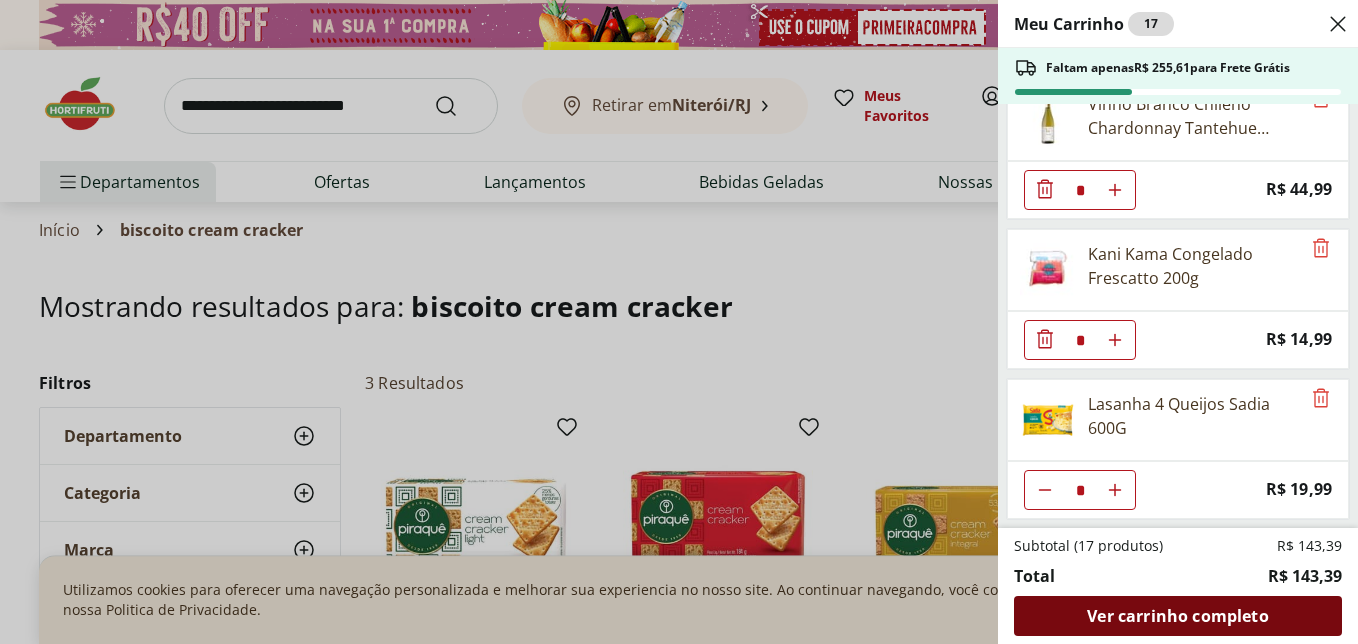 click on "Ver carrinho completo" at bounding box center [1177, 616] 